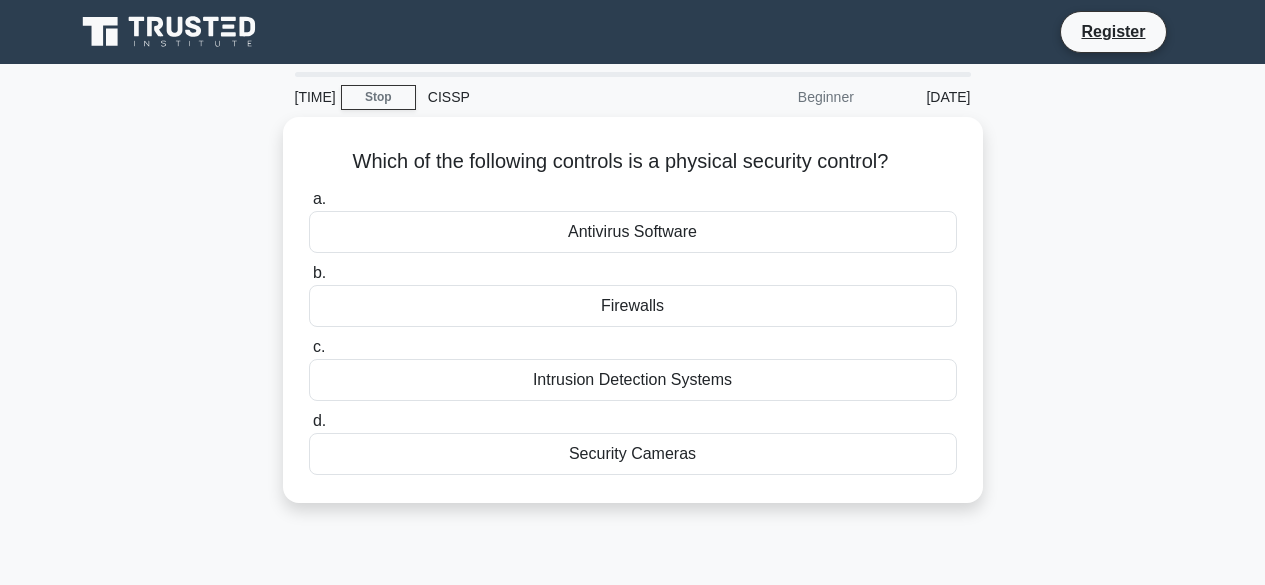 scroll, scrollTop: 0, scrollLeft: 0, axis: both 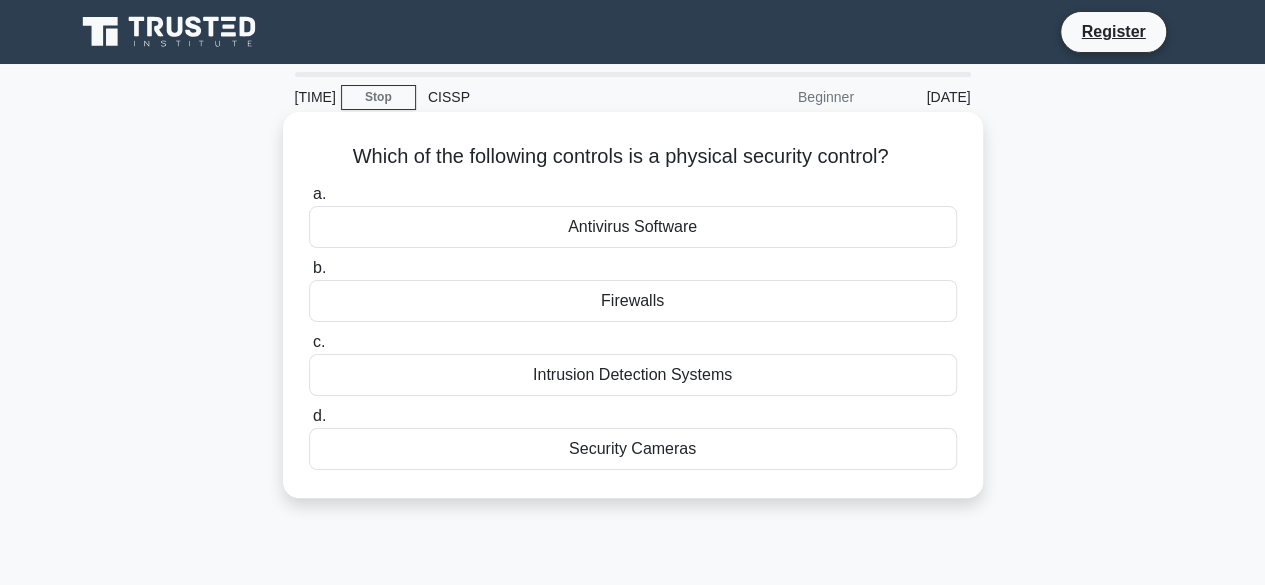 click on "Firewalls" at bounding box center (633, 301) 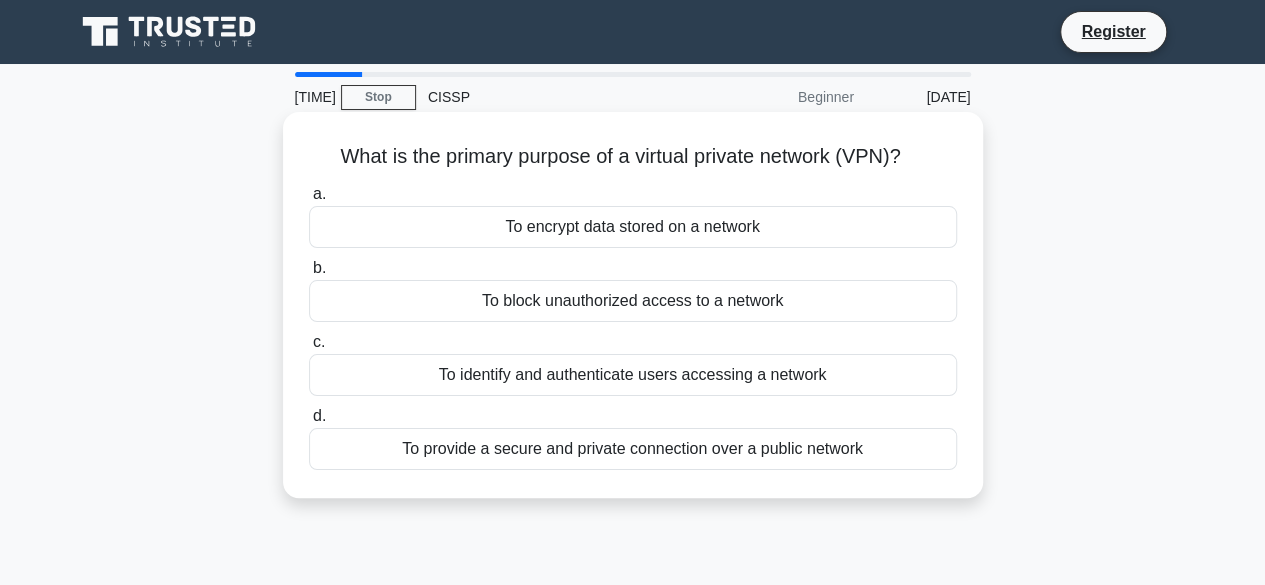 click on "To provide a secure and private connection over a public network" at bounding box center (633, 449) 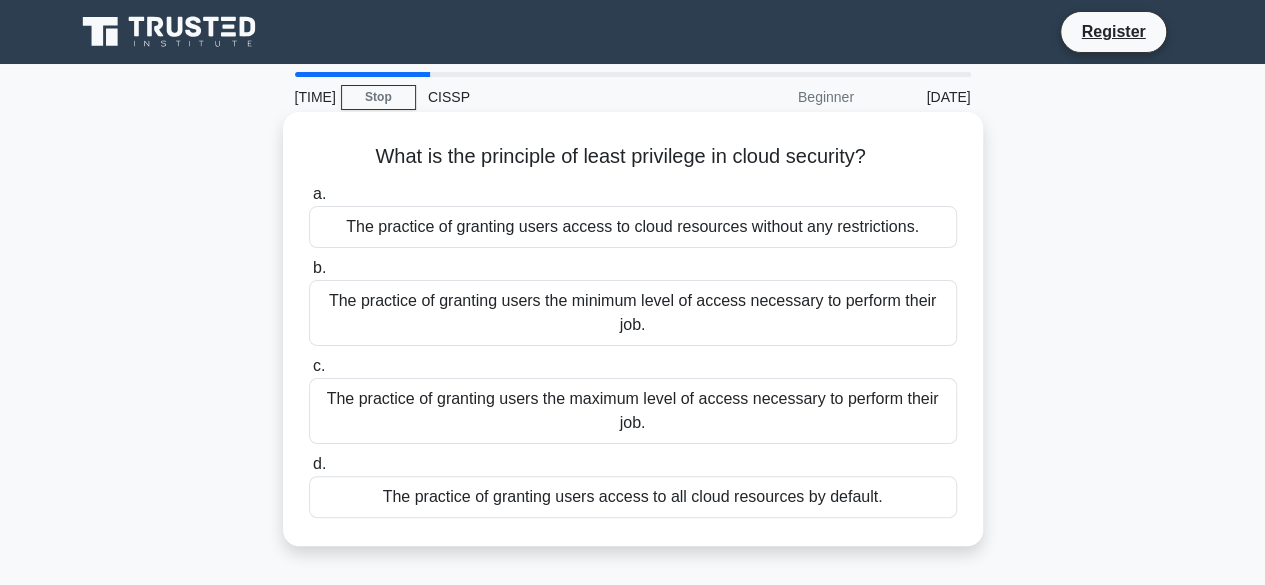 click on "The practice of granting users the minimum level of access necessary to perform their job." at bounding box center (633, 313) 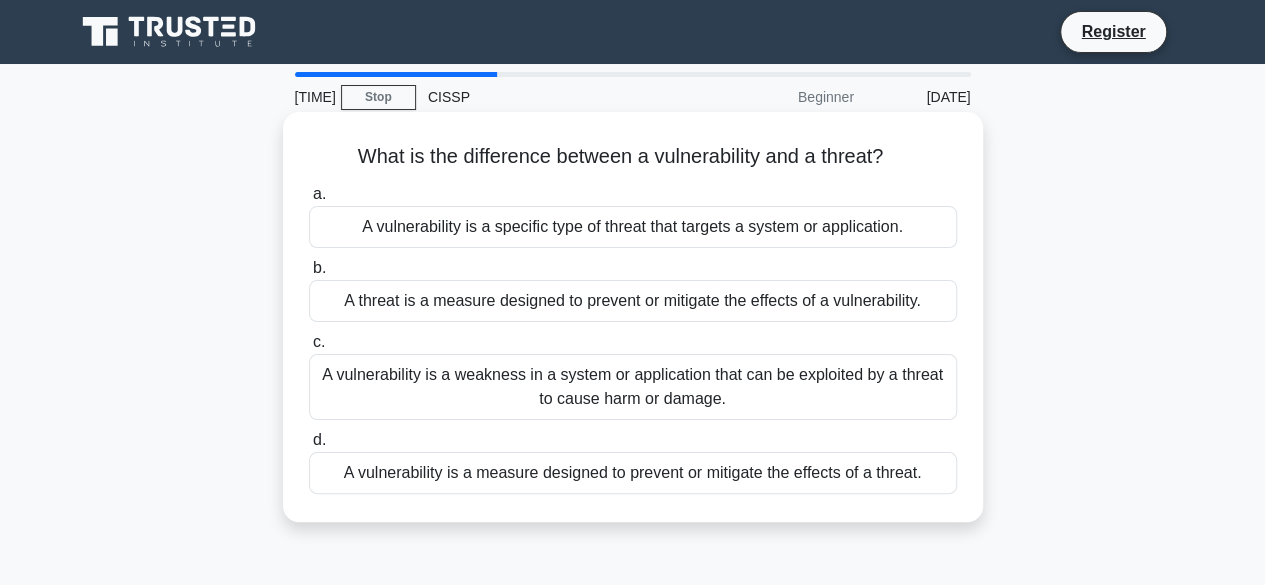click on "A vulnerability is a weakness in a system or application that can be exploited by a threat to cause harm or damage." at bounding box center (633, 387) 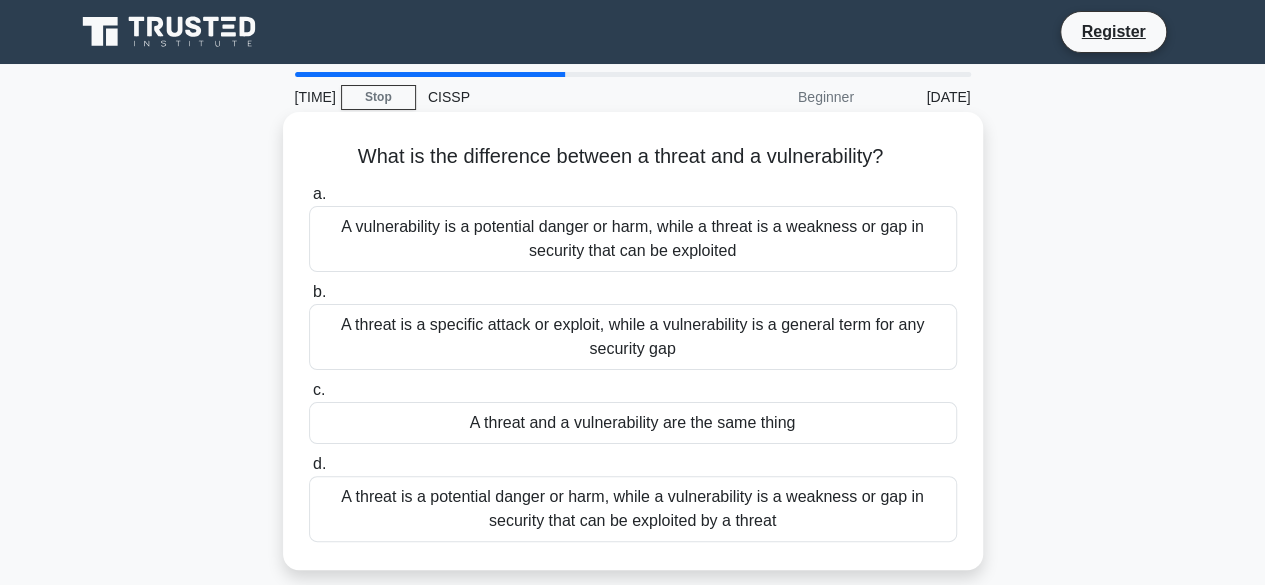 click on "A threat is a potential danger or harm, while a vulnerability is a weakness or gap in security that can be exploited by a threat" at bounding box center (633, 509) 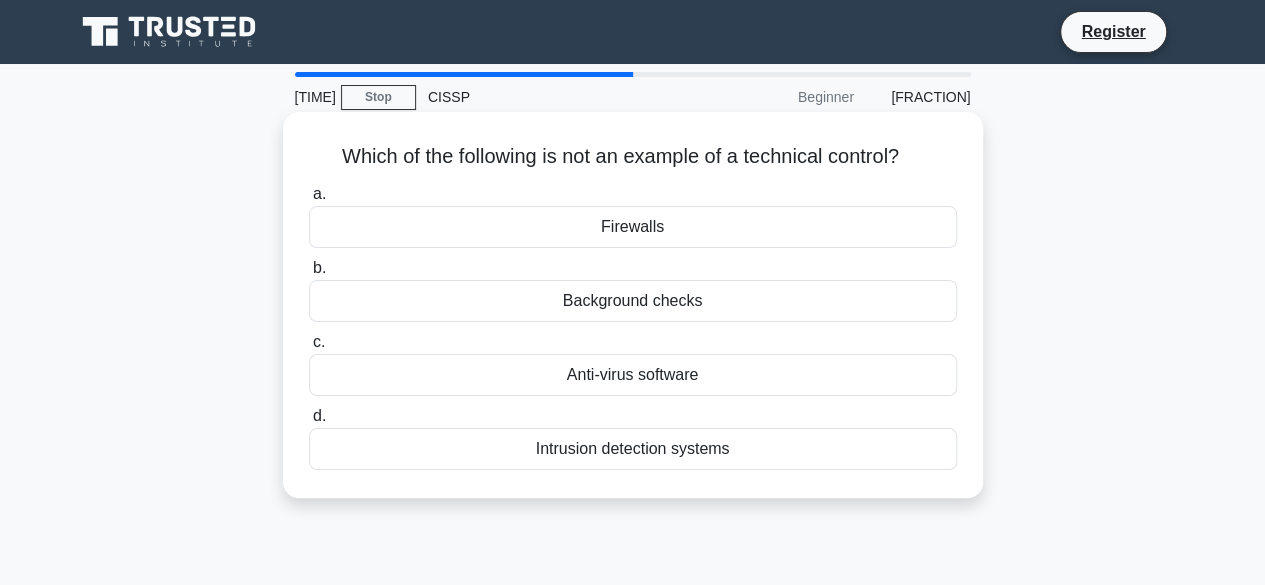 click on "Background checks" at bounding box center [633, 301] 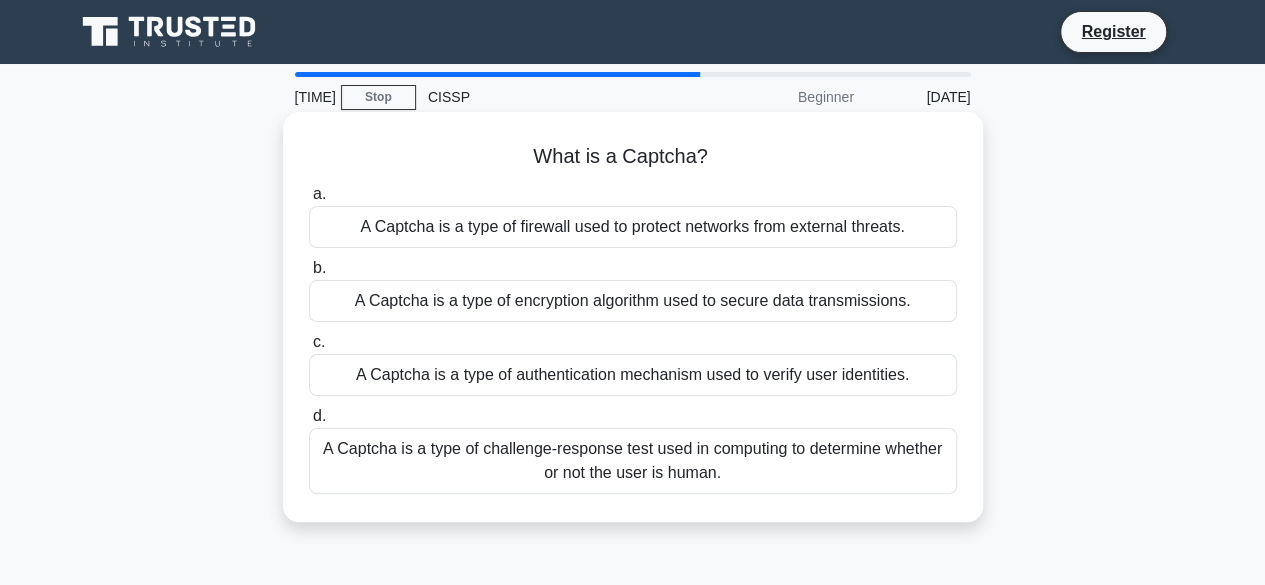 click on "A Captcha is a type of challenge-response test used in computing to determine whether or not the user is human." at bounding box center [633, 461] 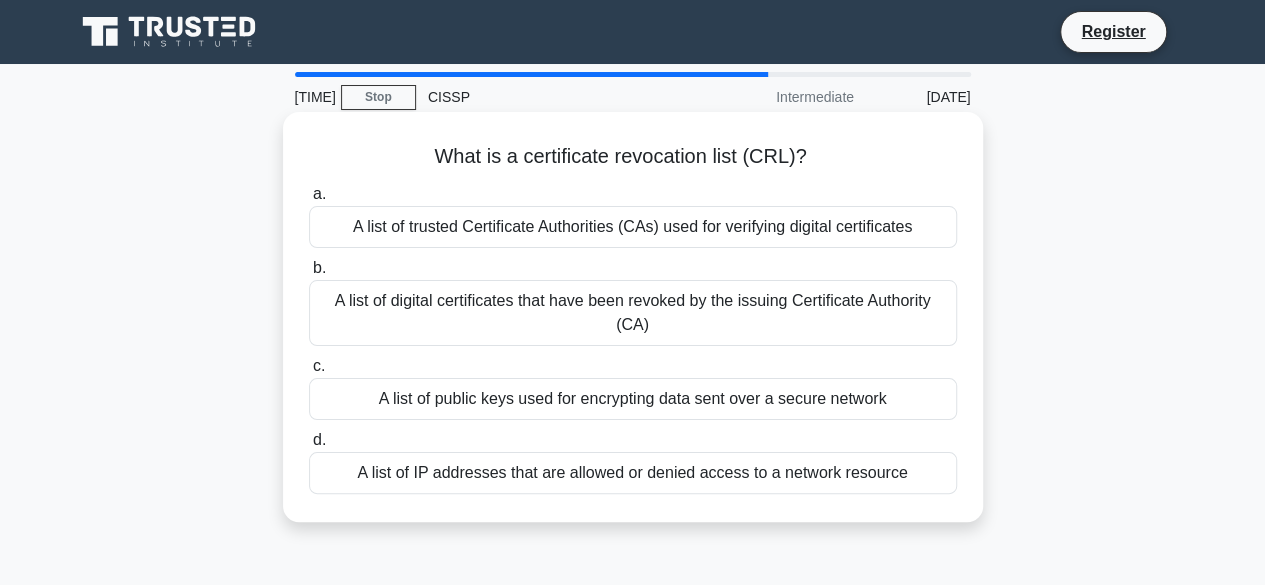 click on "A list of digital certificates that have been revoked by the issuing Certificate Authority (CA)" at bounding box center (633, 313) 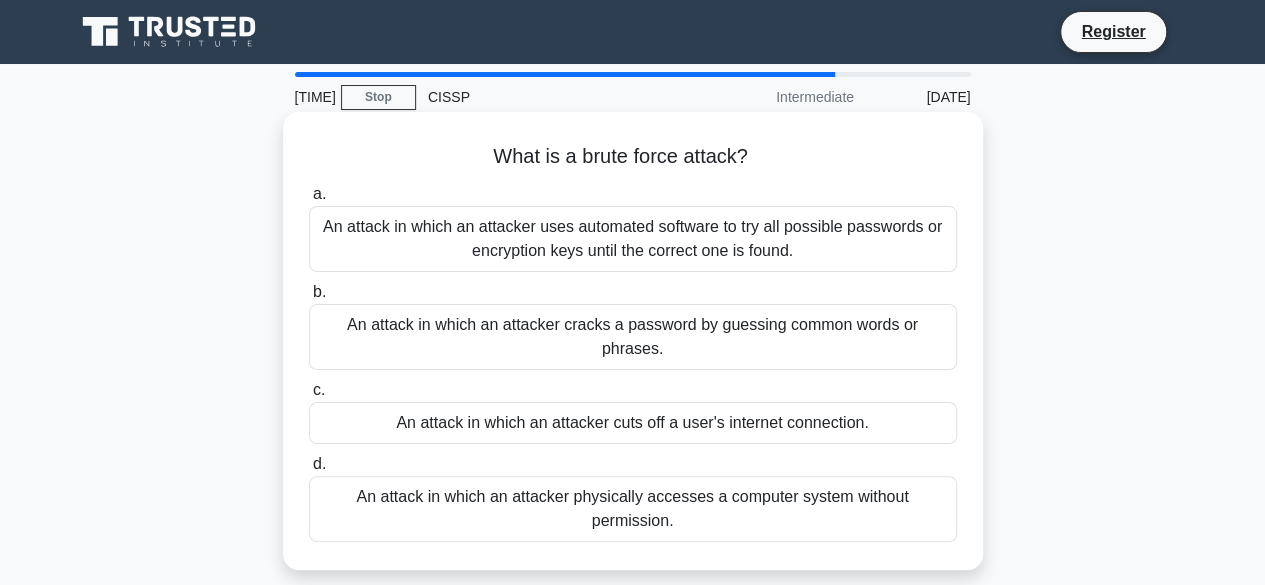 click on "An attack in which an attacker uses automated software to try all possible passwords or encryption keys until the correct one is found." at bounding box center (633, 239) 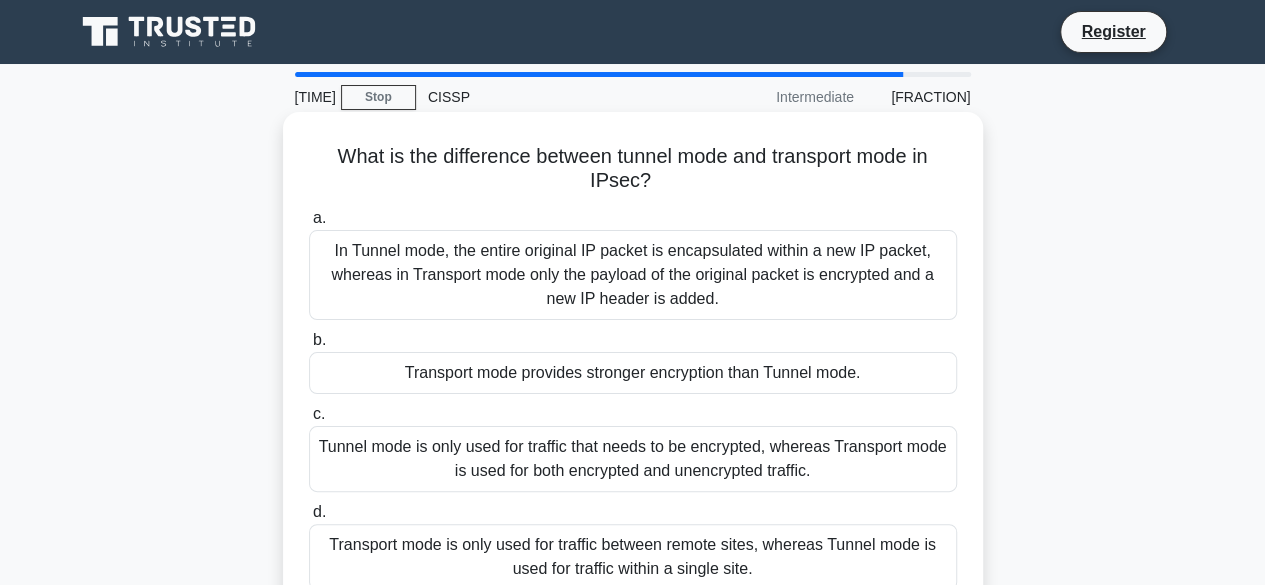 click on "In Tunnel mode, the entire original IP packet is encapsulated within a new IP packet, whereas in Transport mode only the payload of the original packet is encrypted and a new IP header is added." at bounding box center (633, 275) 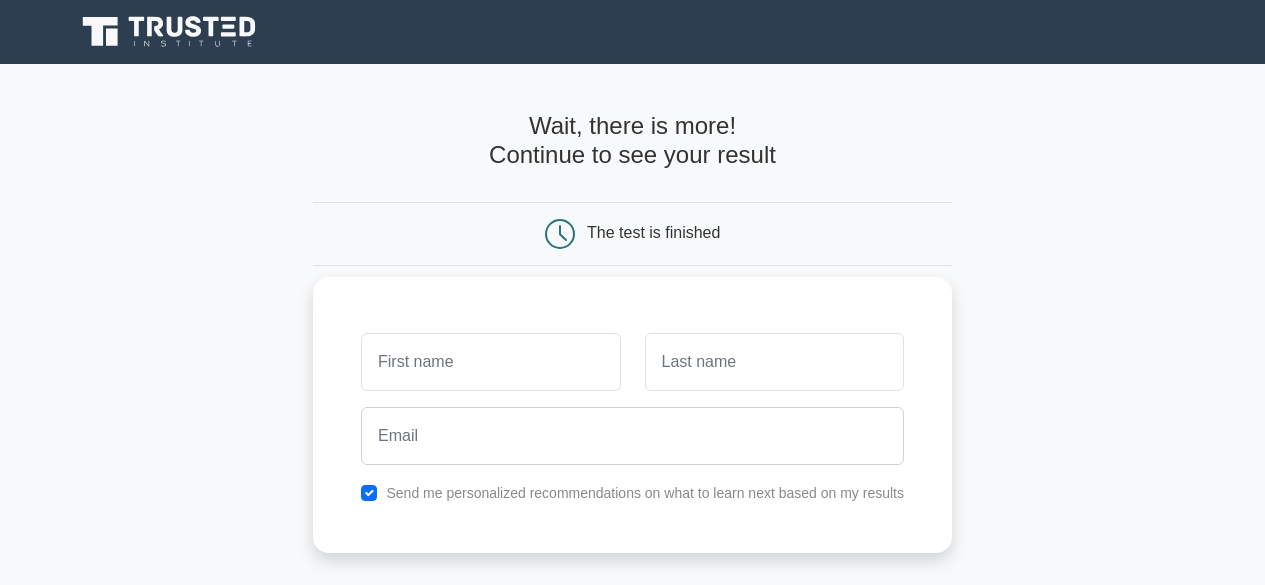 scroll, scrollTop: 0, scrollLeft: 0, axis: both 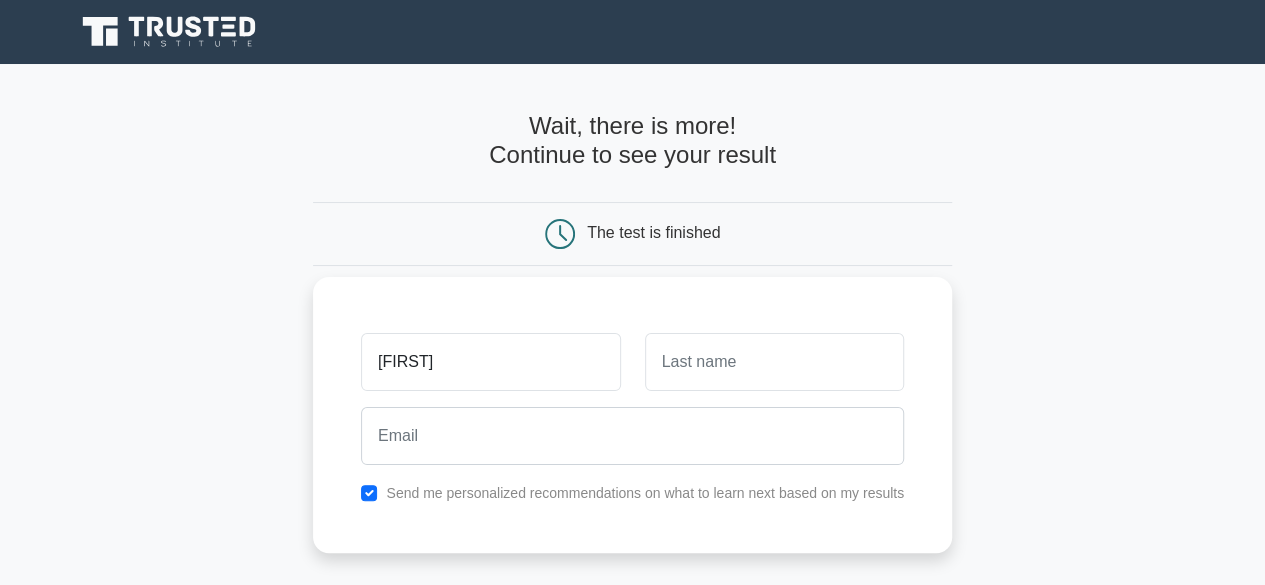 type on "[FIRST]" 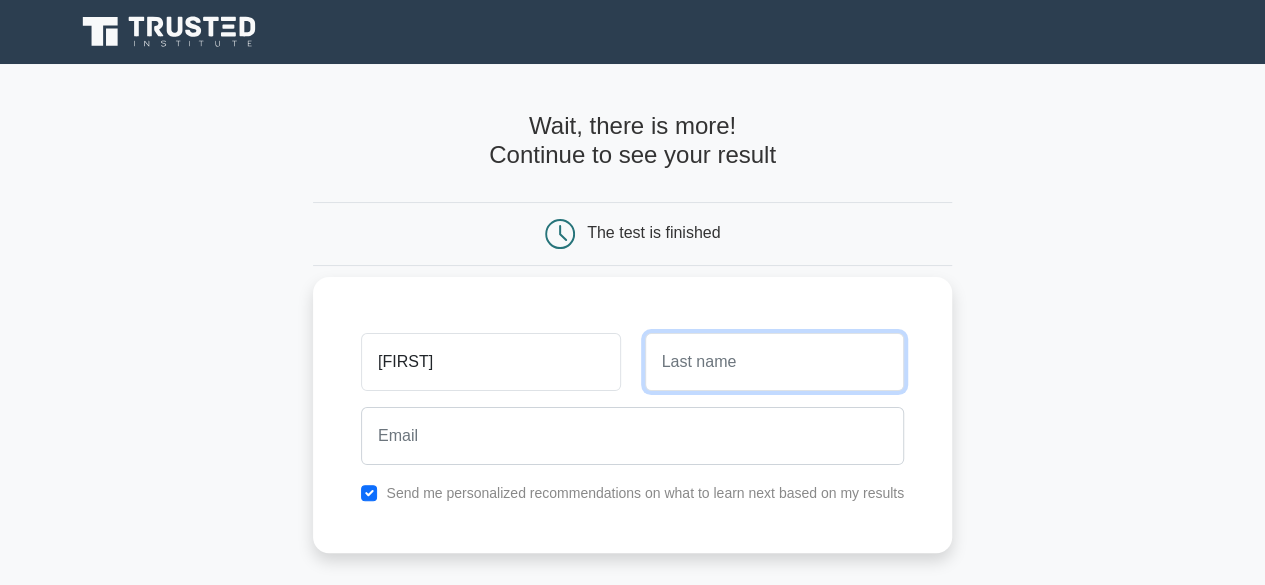 click at bounding box center [774, 362] 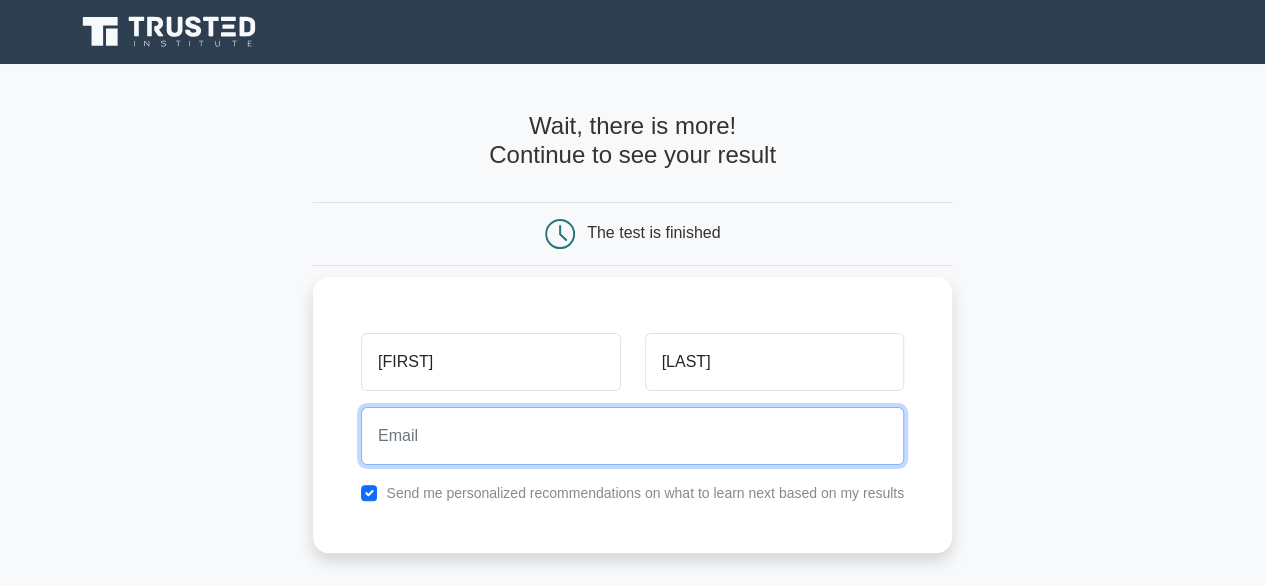 click at bounding box center [632, 436] 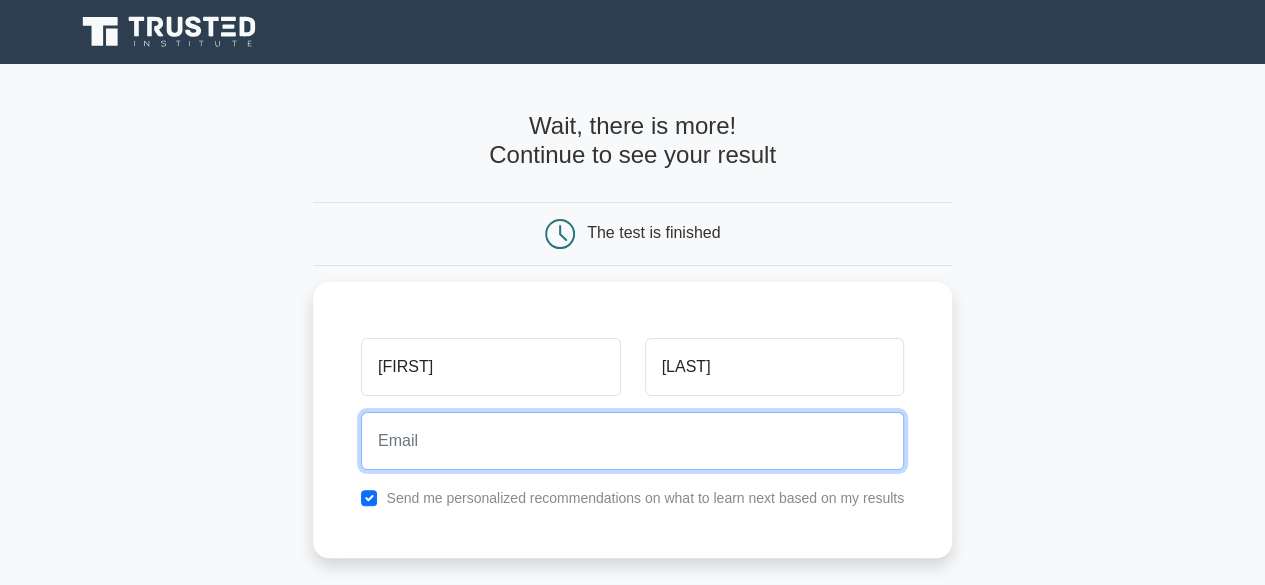 type on "ashwinikb@yahoo.com" 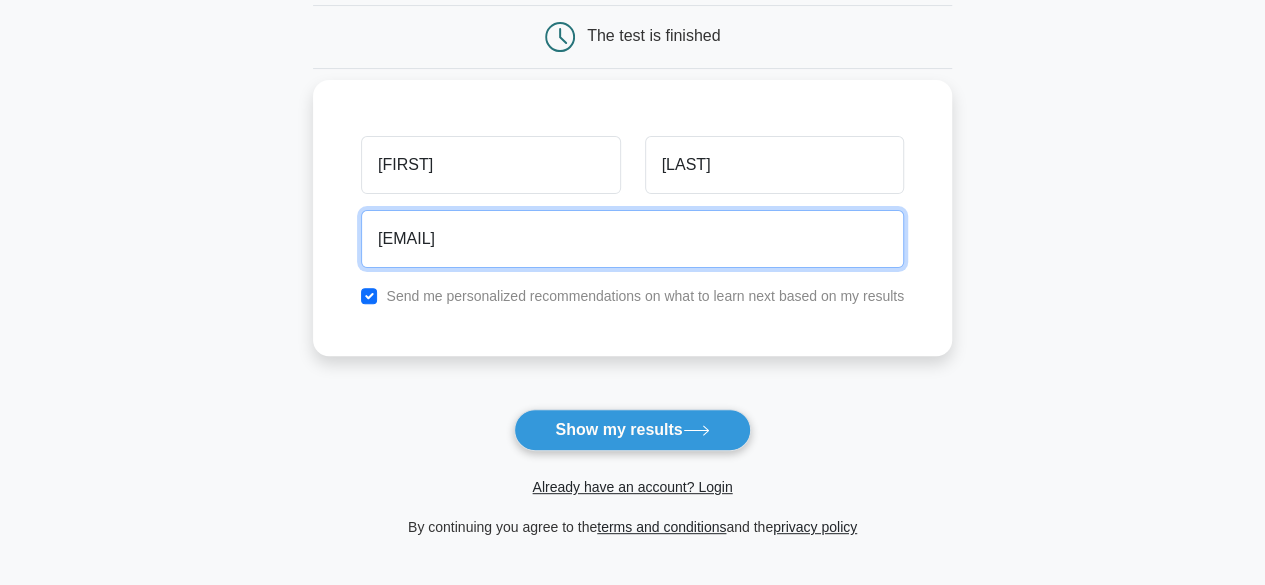 scroll, scrollTop: 200, scrollLeft: 0, axis: vertical 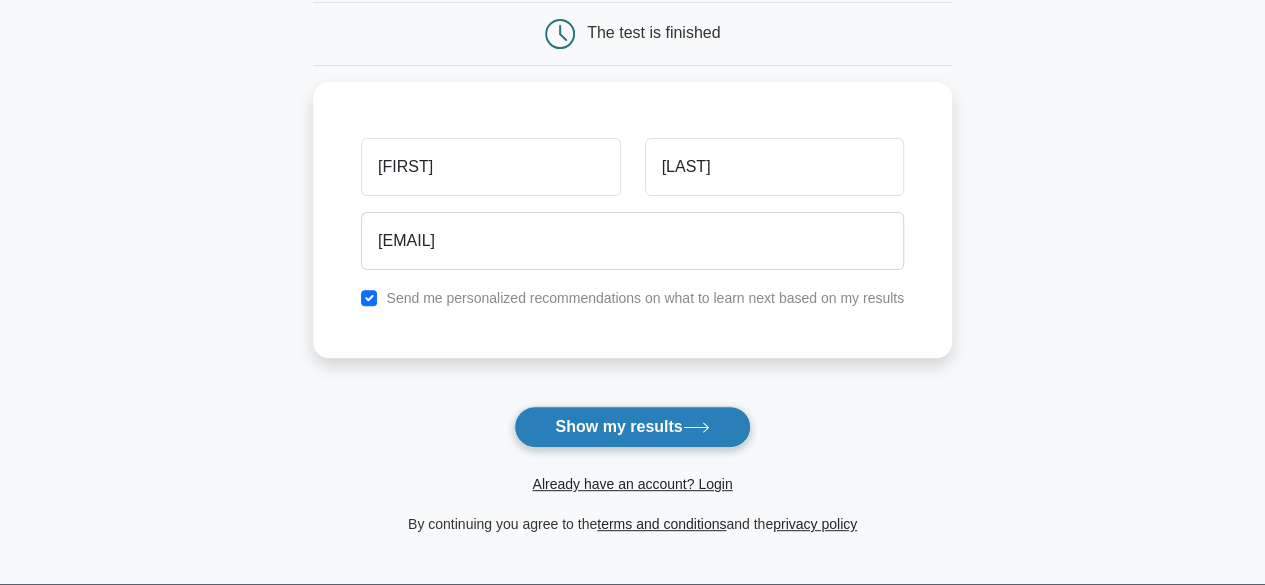 click on "Show my results" at bounding box center [632, 427] 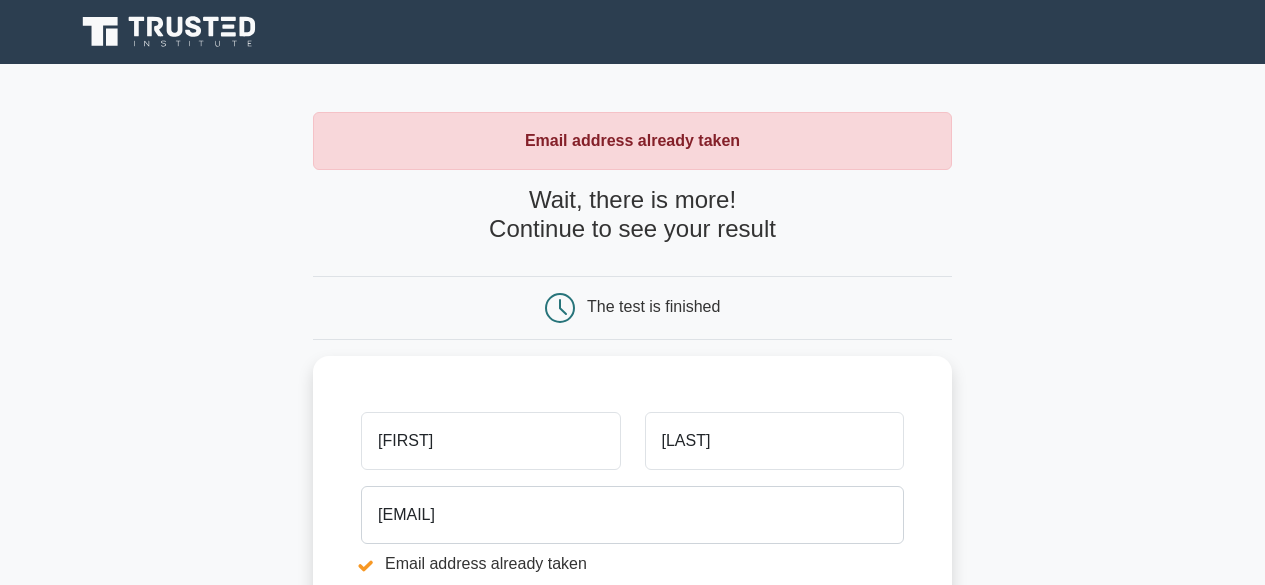 scroll, scrollTop: 0, scrollLeft: 0, axis: both 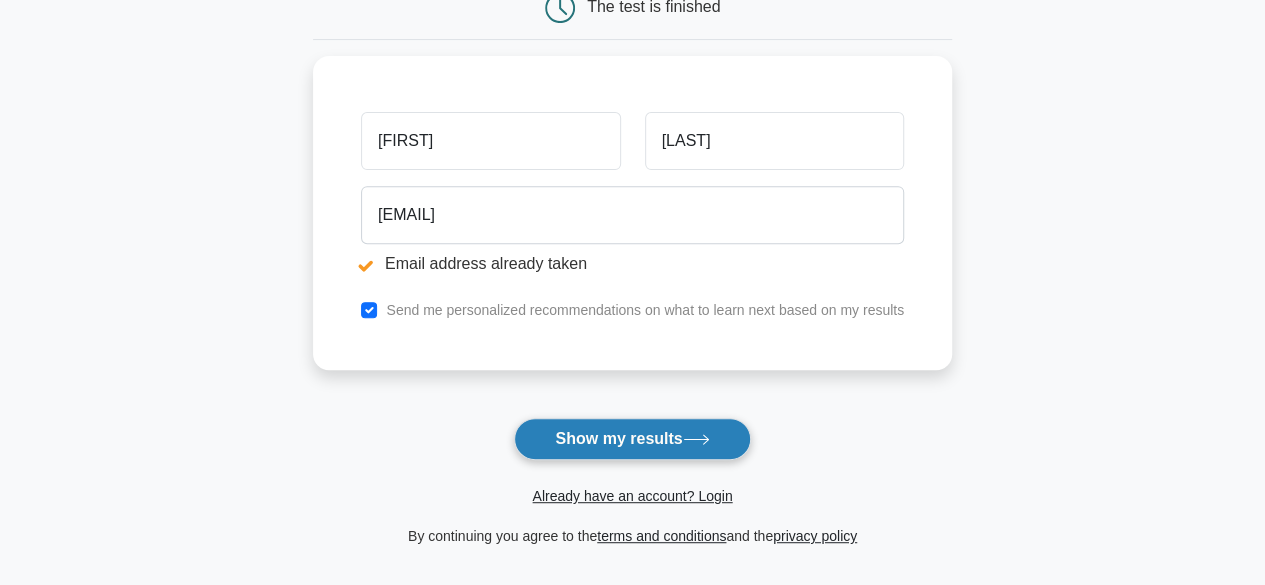 click on "Show my results" at bounding box center (632, 439) 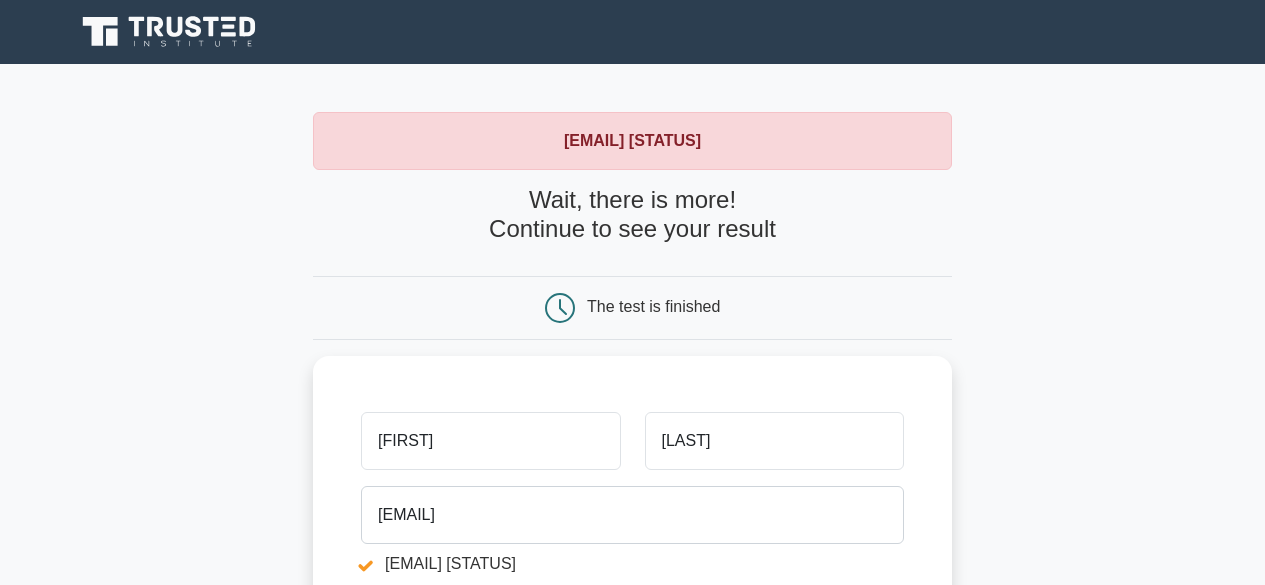scroll, scrollTop: 0, scrollLeft: 0, axis: both 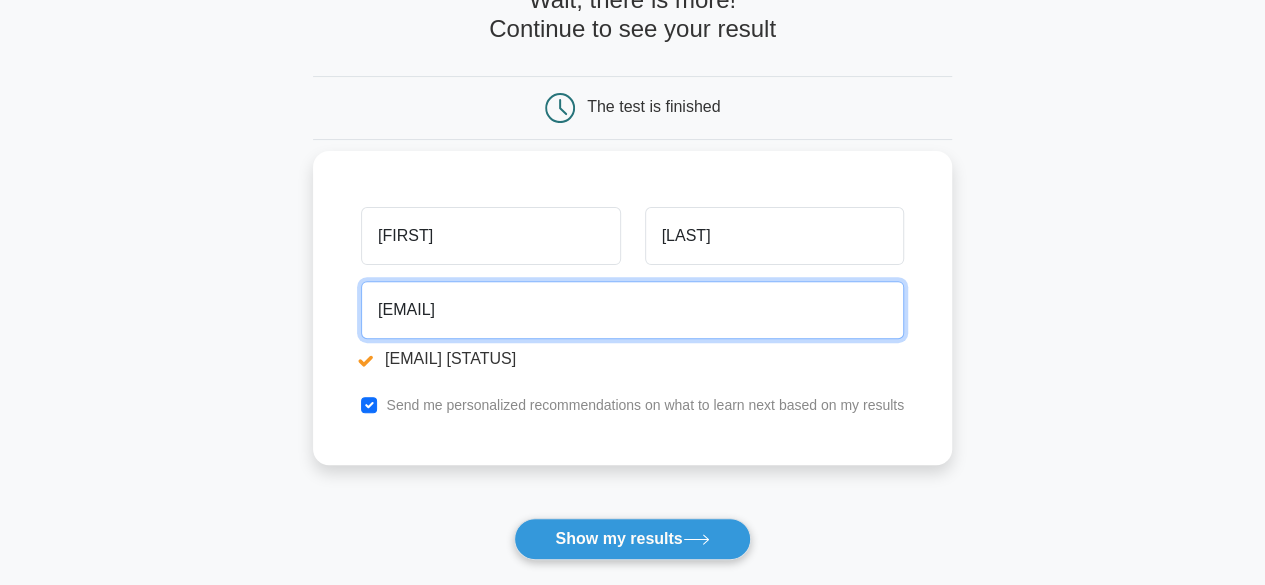 click on "ashwinikb@yahoo.com" at bounding box center [632, 310] 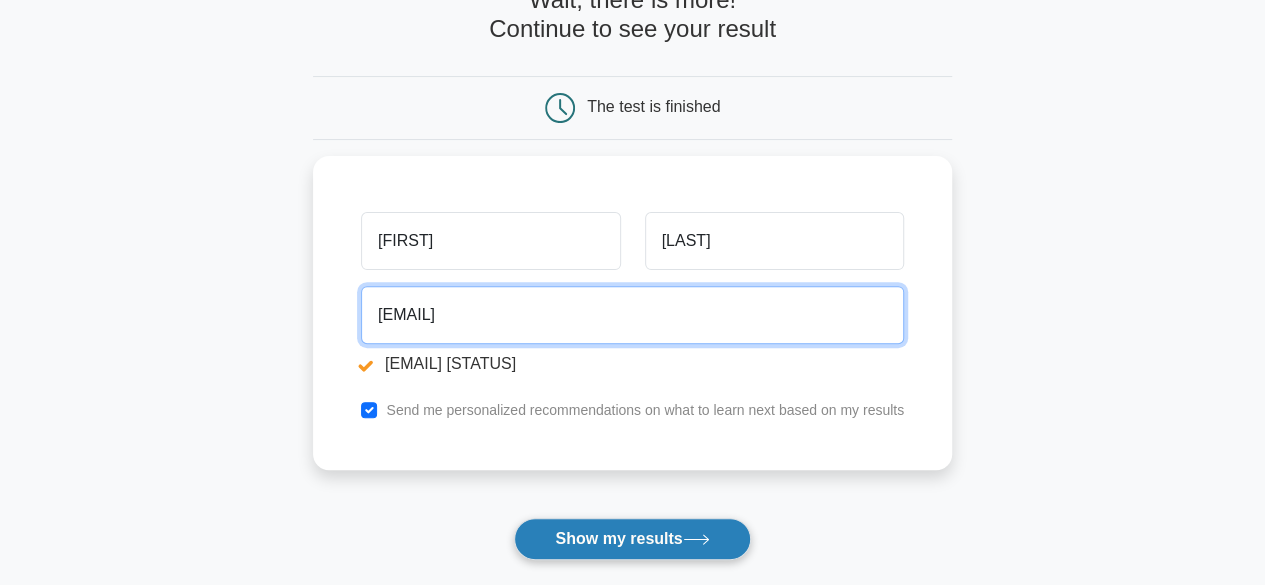 type on "ashwinikb@gmail.com" 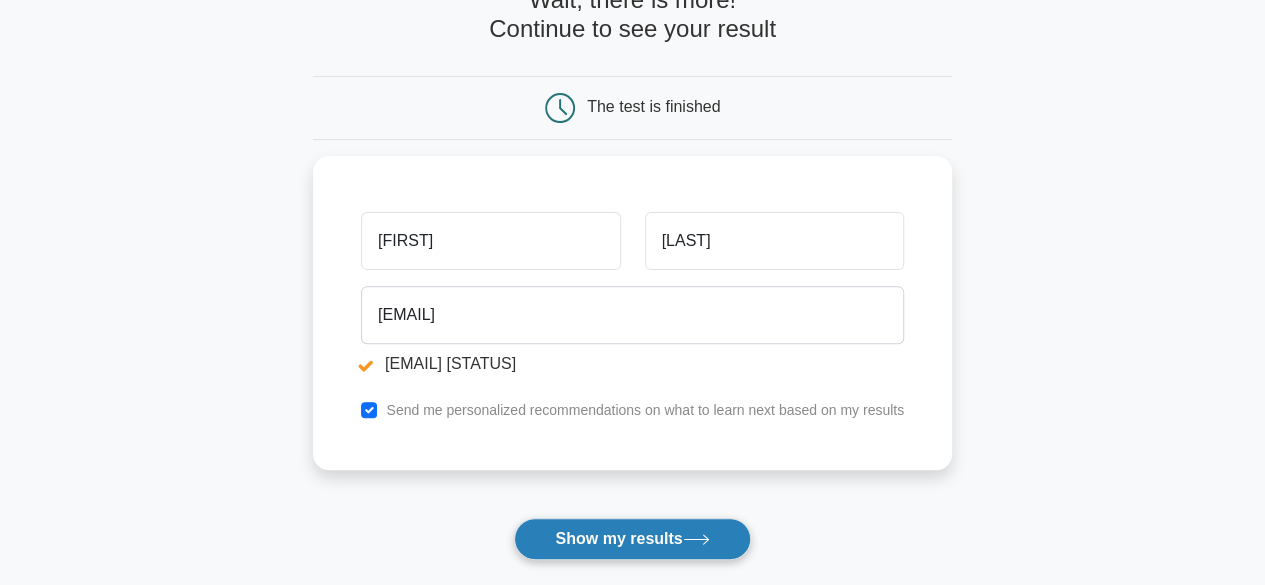 click on "Show my results" at bounding box center [632, 539] 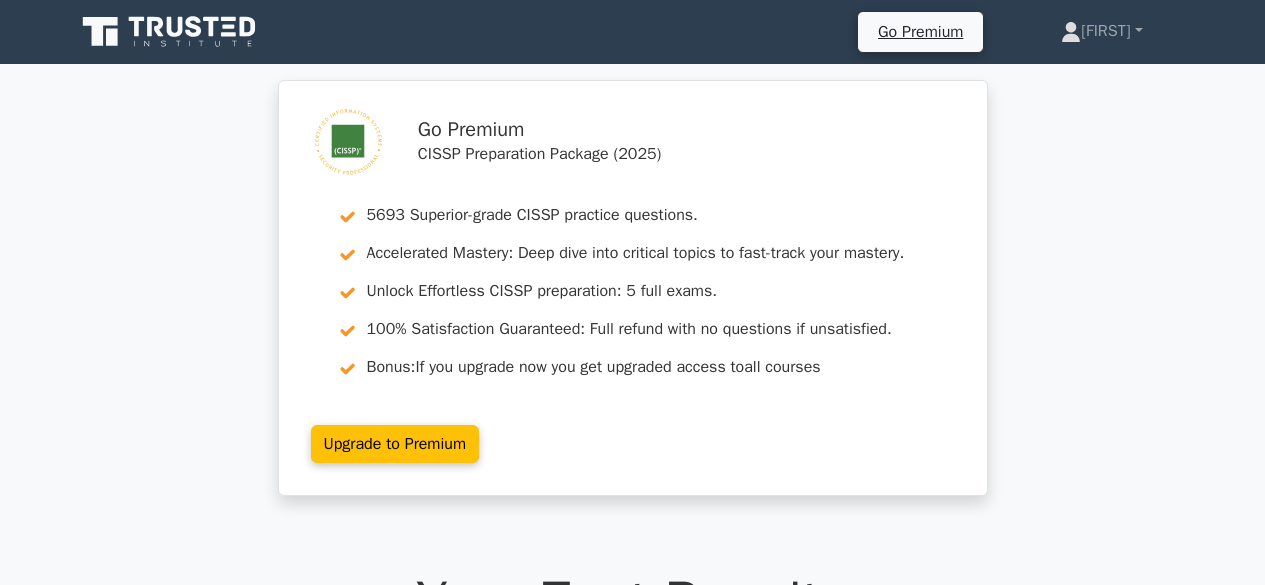 scroll, scrollTop: 0, scrollLeft: 0, axis: both 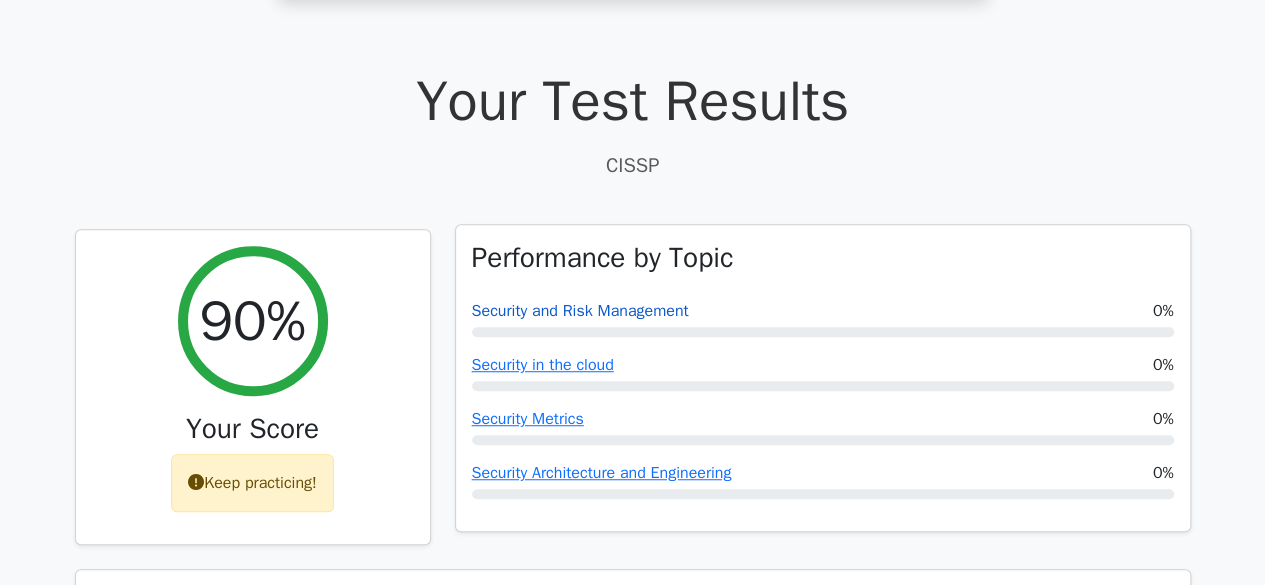 click on "Security and Risk Management" at bounding box center [580, 311] 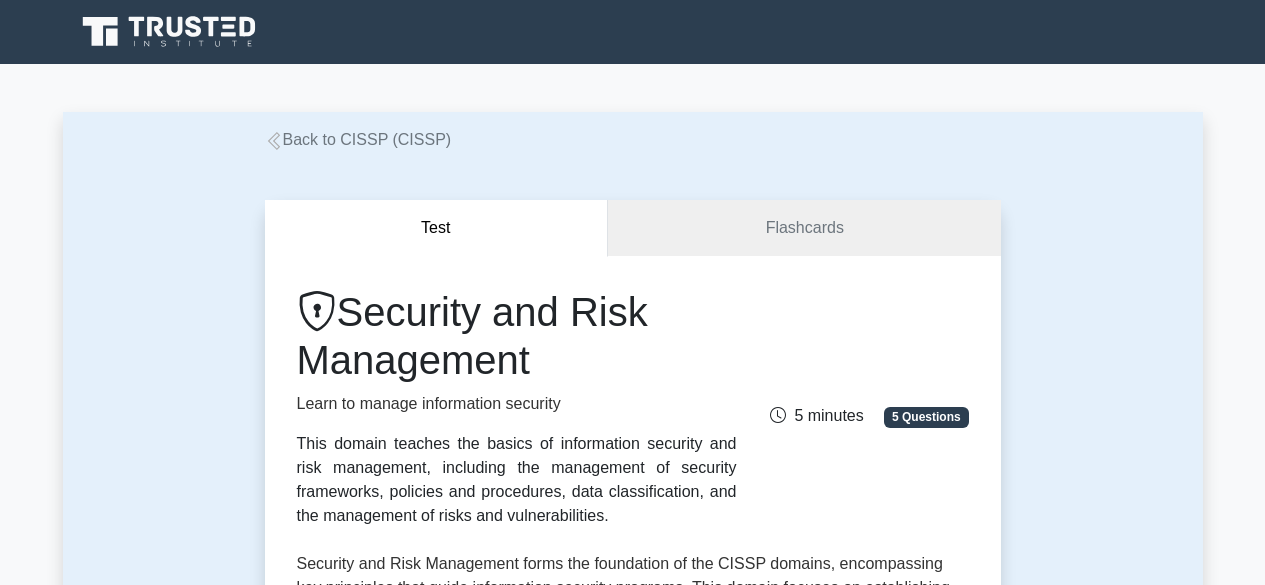 scroll, scrollTop: 0, scrollLeft: 0, axis: both 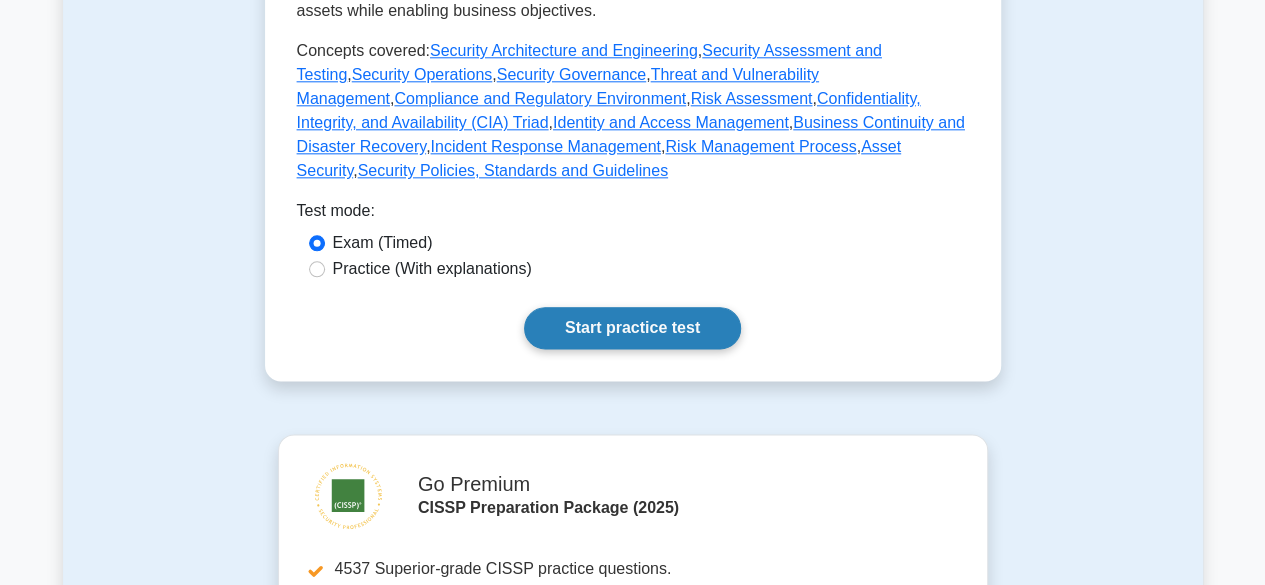 click on "Start practice test" at bounding box center (632, 328) 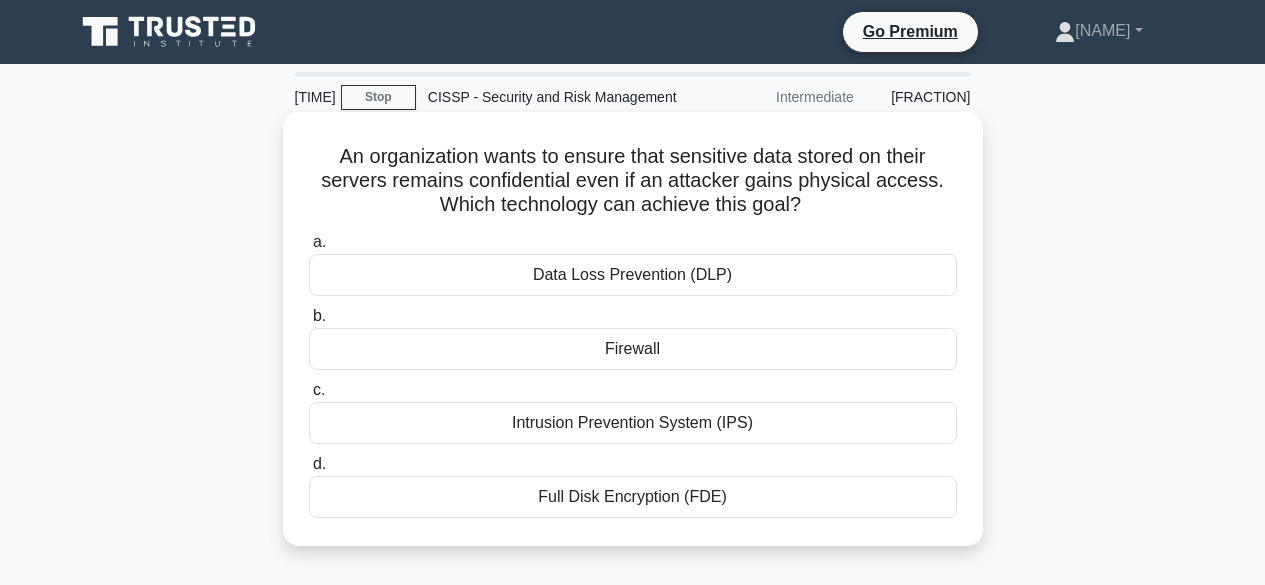 scroll, scrollTop: 0, scrollLeft: 0, axis: both 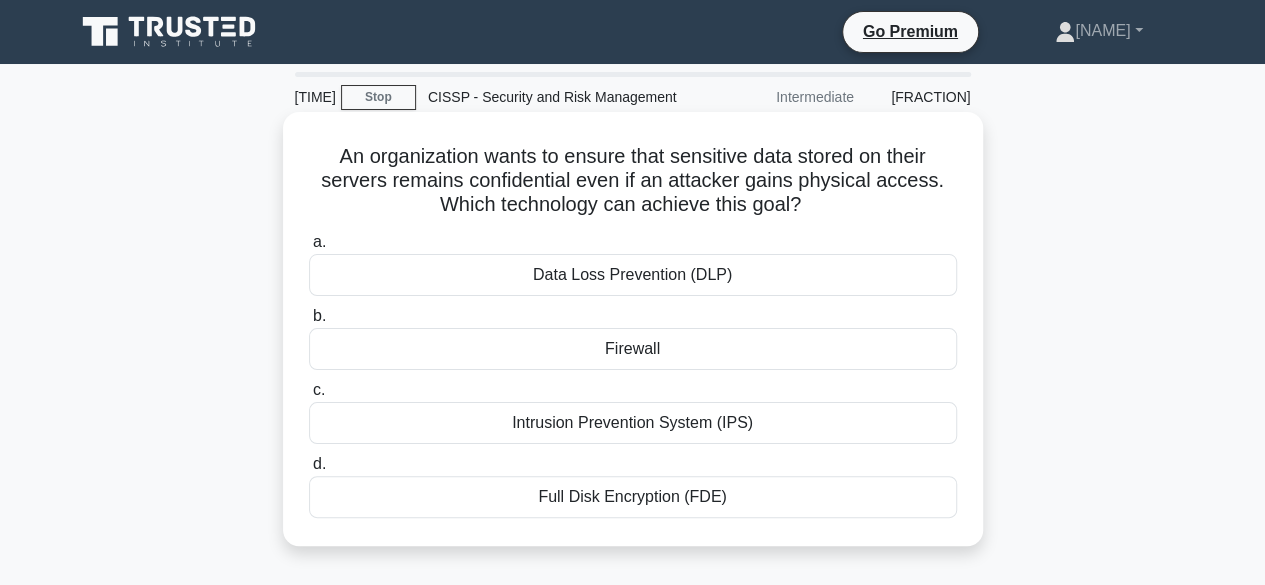 click on "Full Disk Encryption (FDE)" at bounding box center [633, 497] 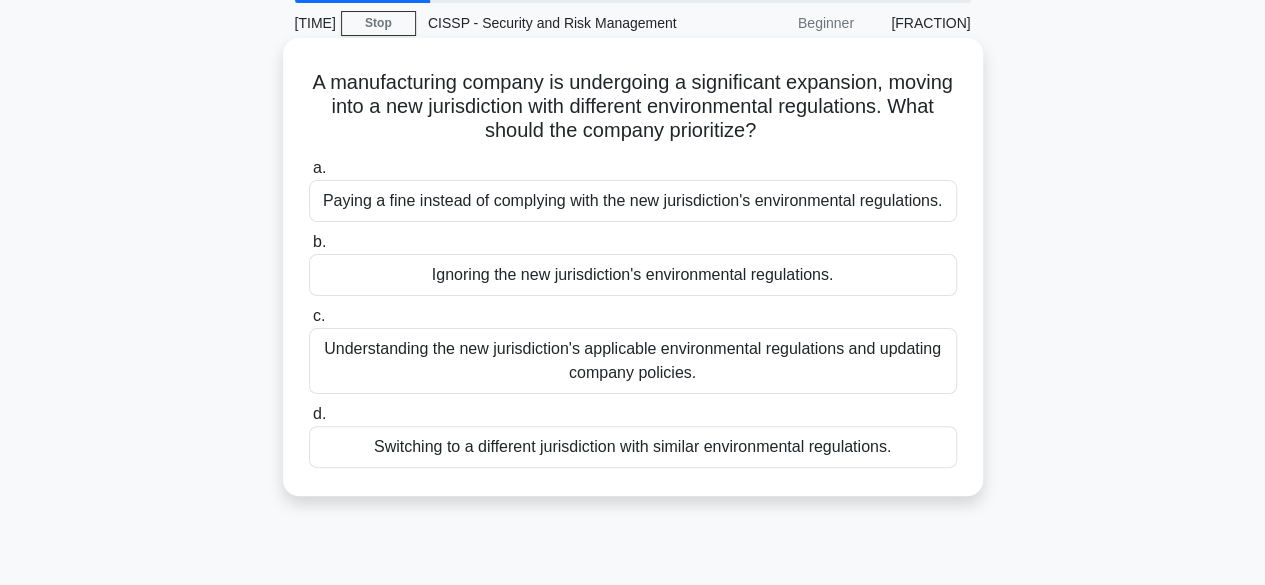 scroll, scrollTop: 200, scrollLeft: 0, axis: vertical 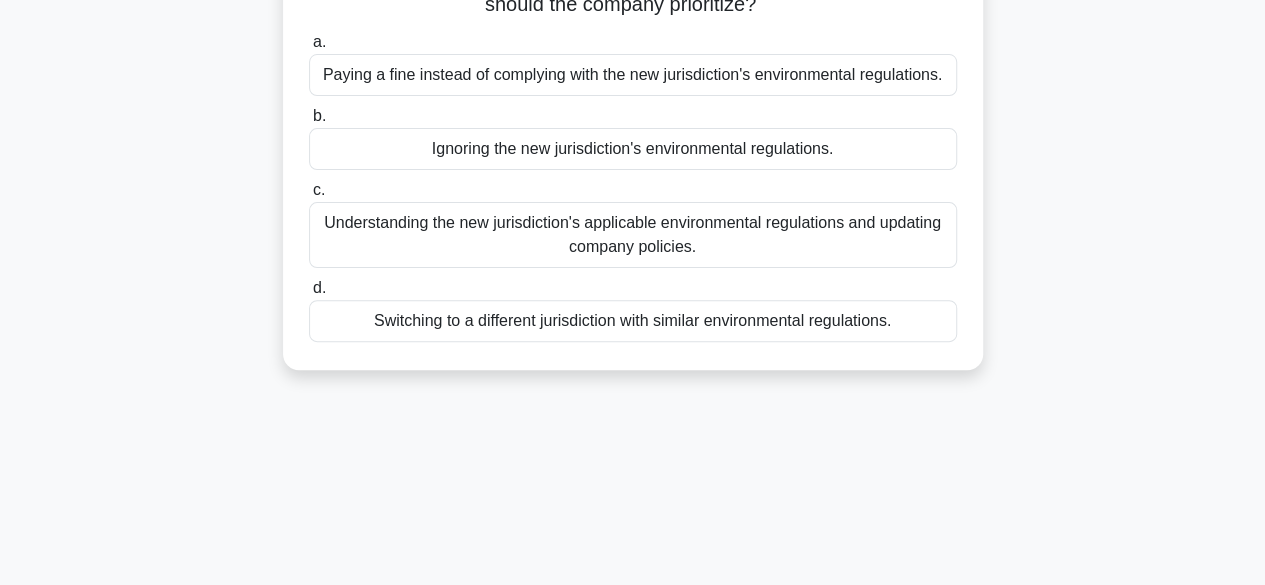 click on "Understanding the new jurisdiction's applicable environmental regulations and updating company policies." at bounding box center (633, 235) 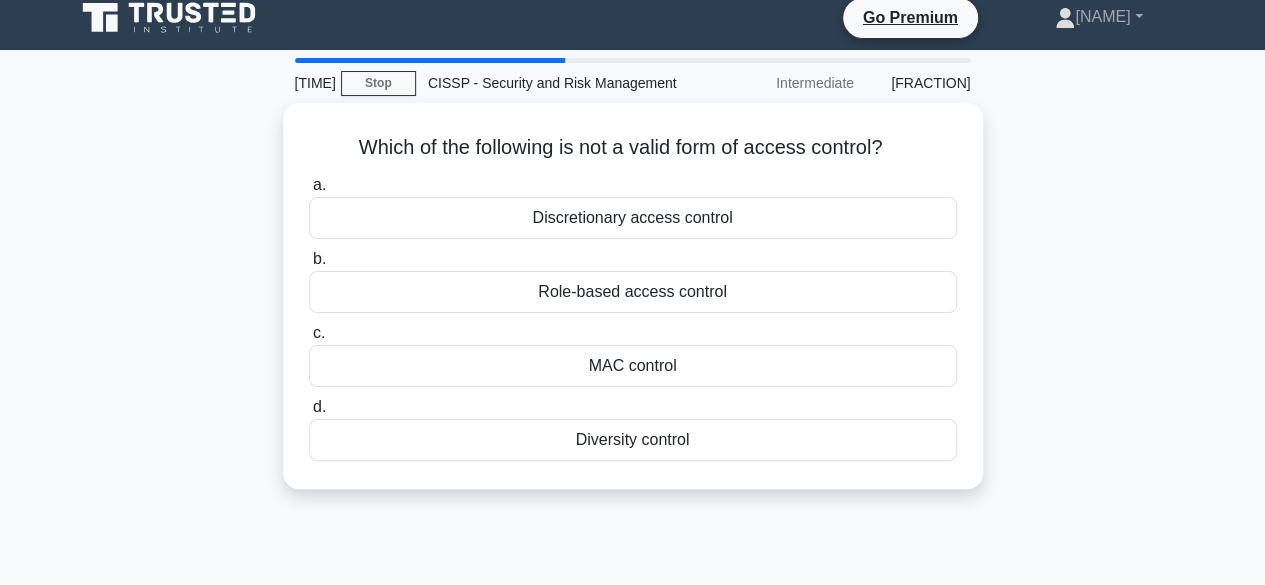 scroll, scrollTop: 0, scrollLeft: 0, axis: both 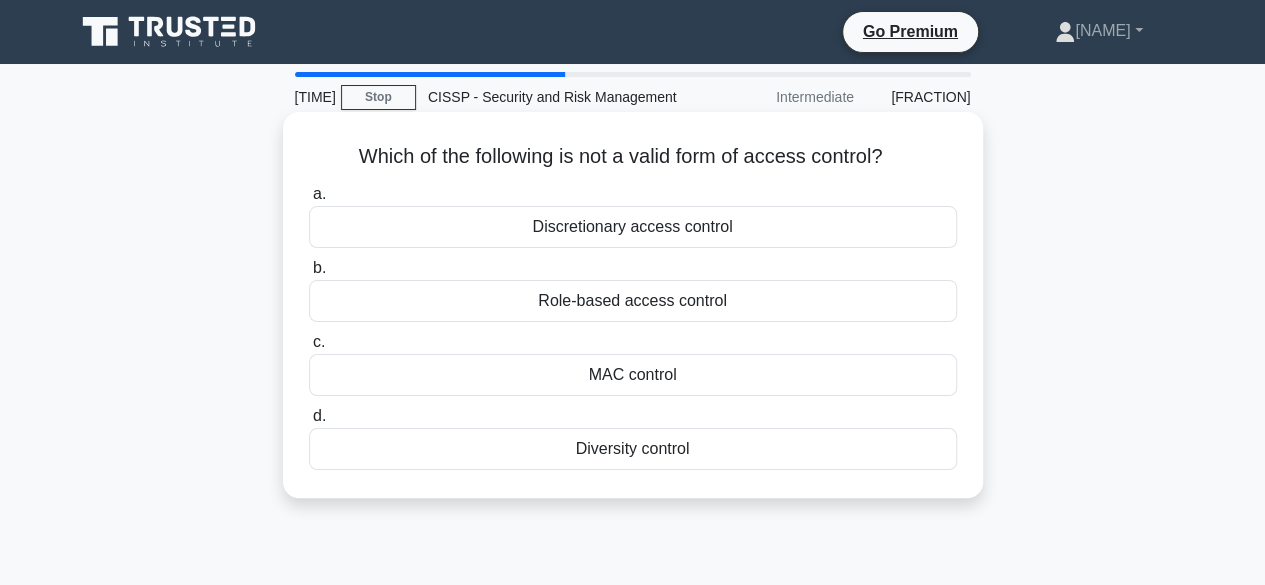 click on "Diversity control" at bounding box center [633, 449] 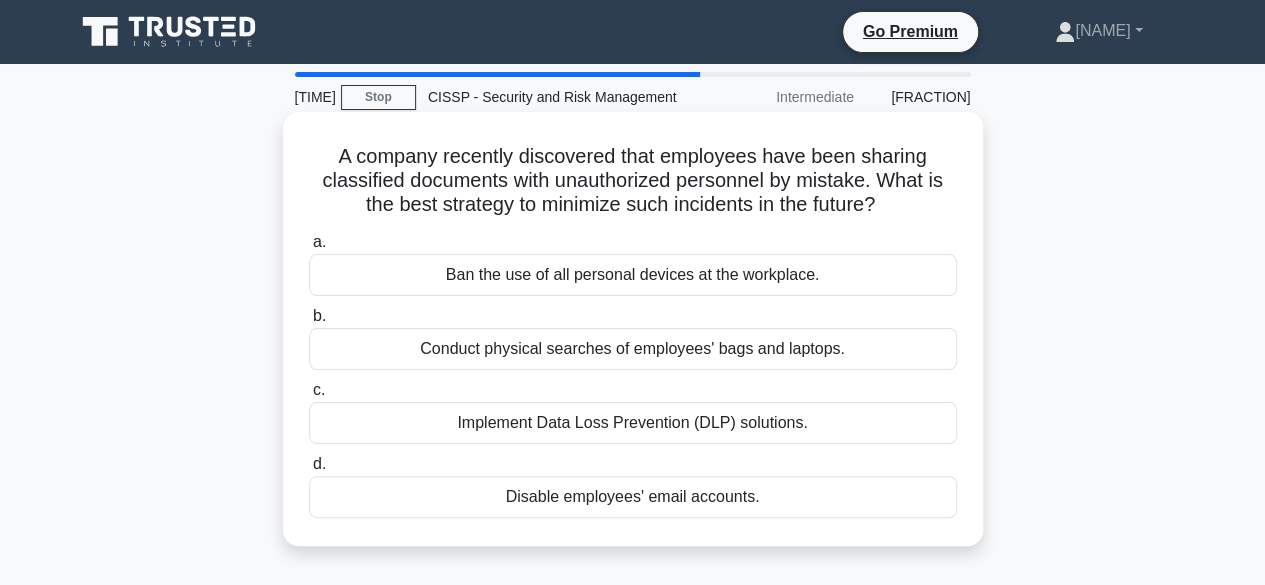 click on "Implement Data Loss Prevention (DLP) solutions." at bounding box center [633, 423] 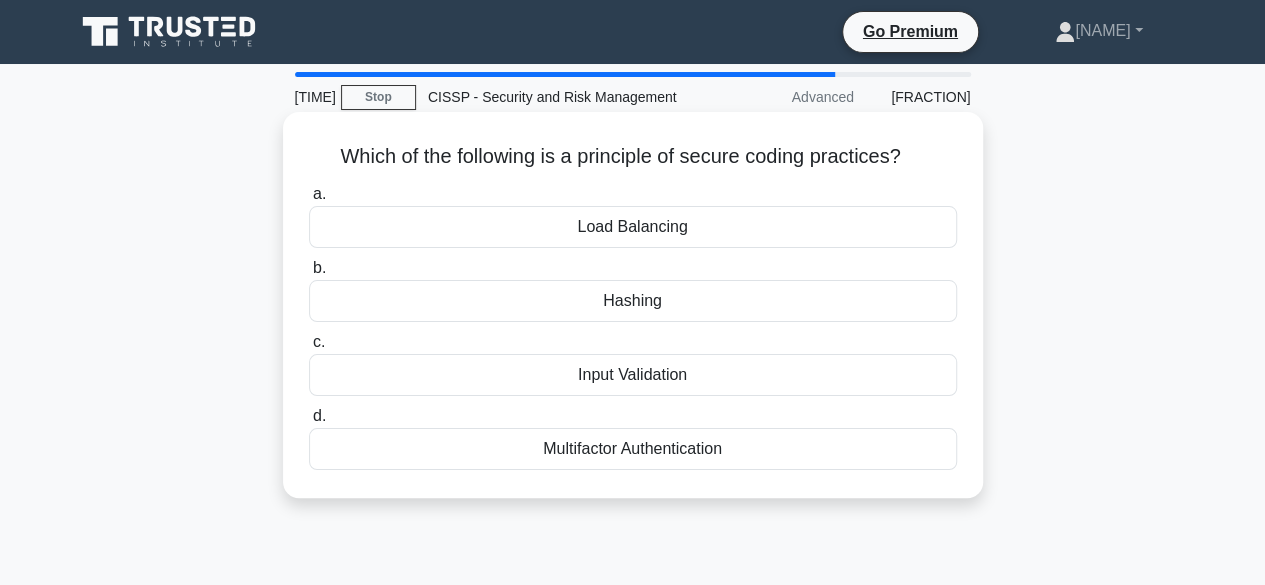 click on "Multifactor Authentication" at bounding box center (633, 449) 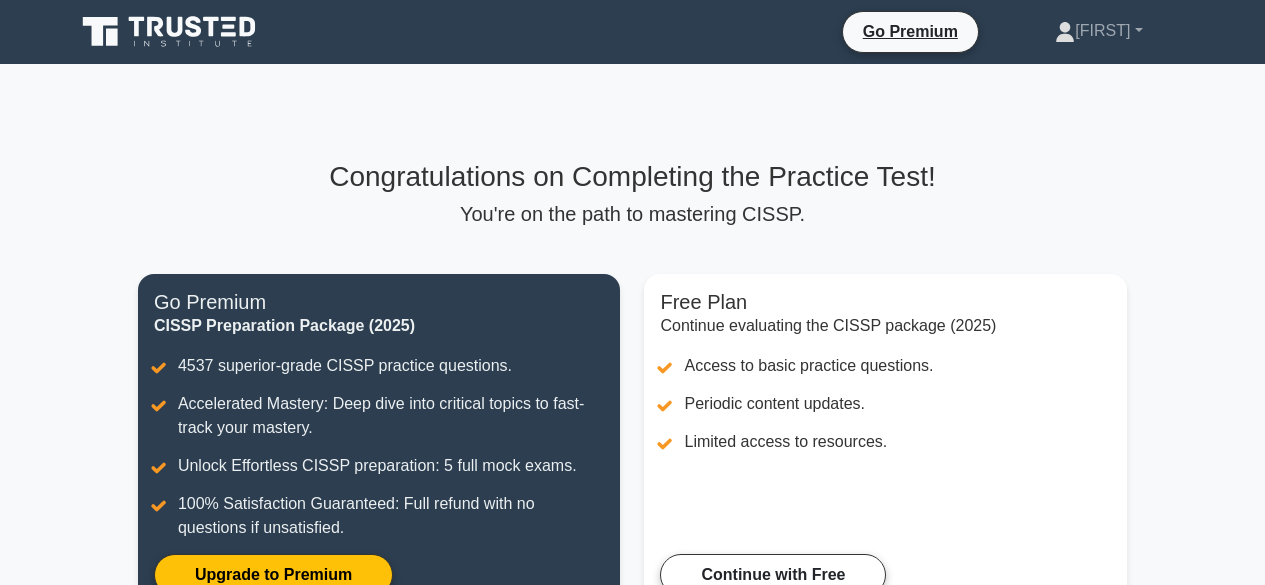 scroll, scrollTop: 0, scrollLeft: 0, axis: both 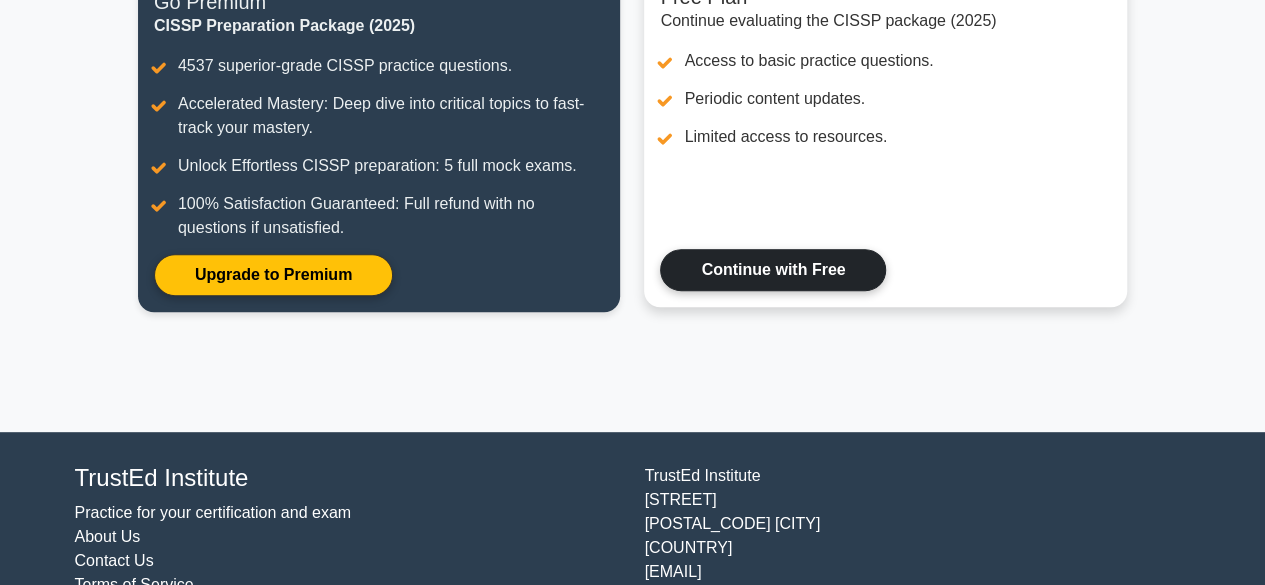 click on "Continue with Free" at bounding box center (773, 270) 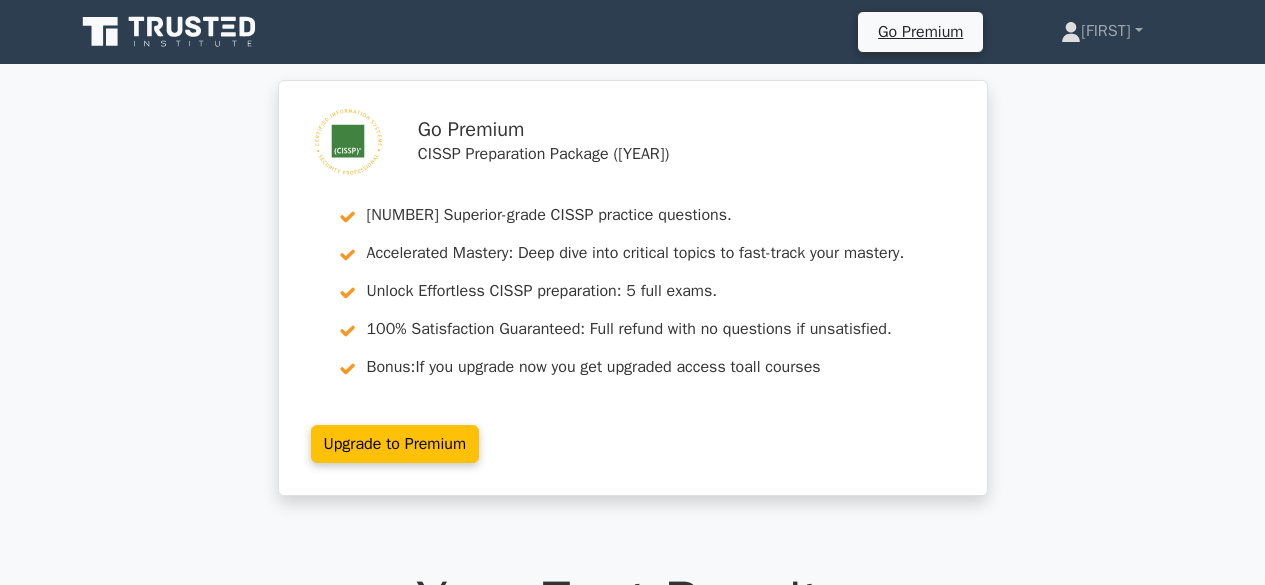 scroll, scrollTop: 0, scrollLeft: 0, axis: both 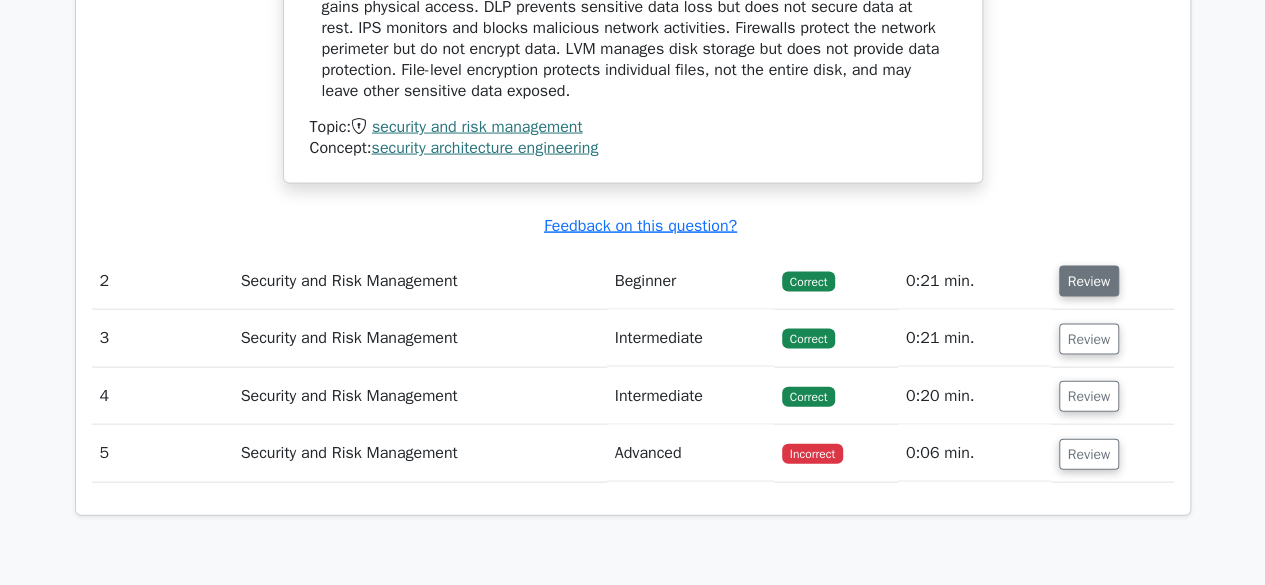 click on "Review" at bounding box center (1089, 281) 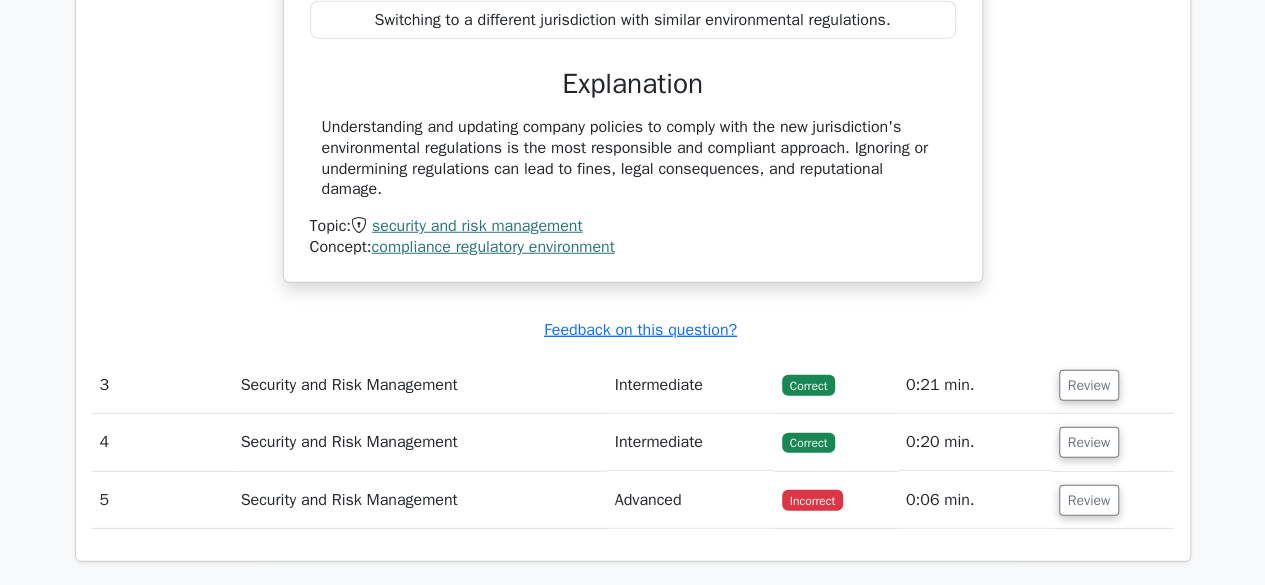 scroll, scrollTop: 2800, scrollLeft: 0, axis: vertical 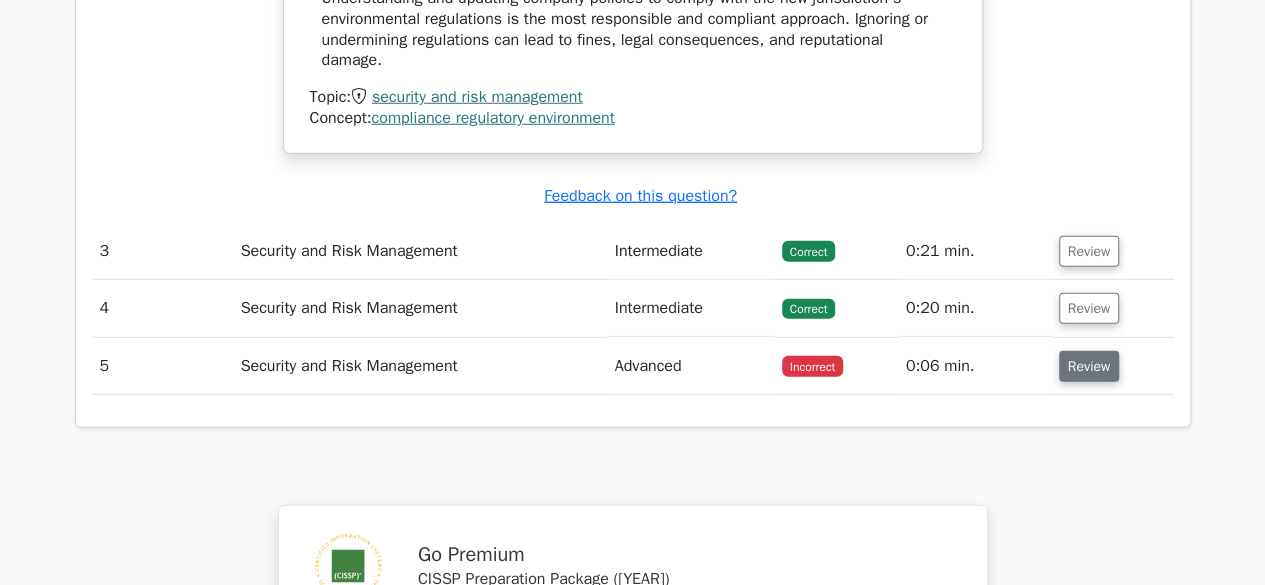click on "Review" at bounding box center [1089, 366] 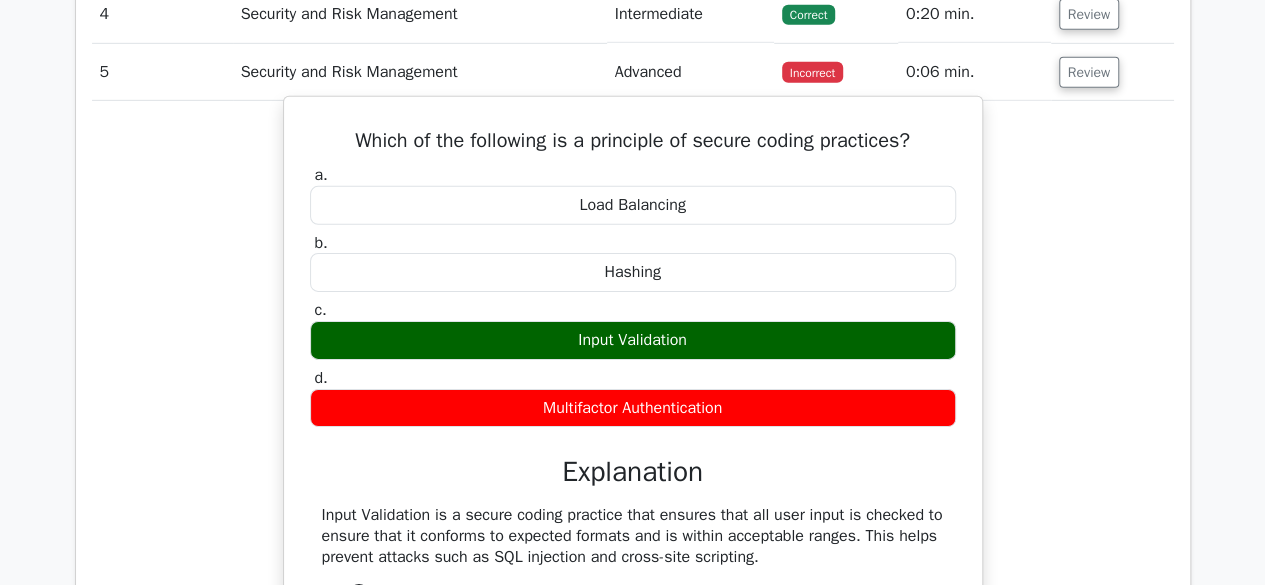 scroll, scrollTop: 3100, scrollLeft: 0, axis: vertical 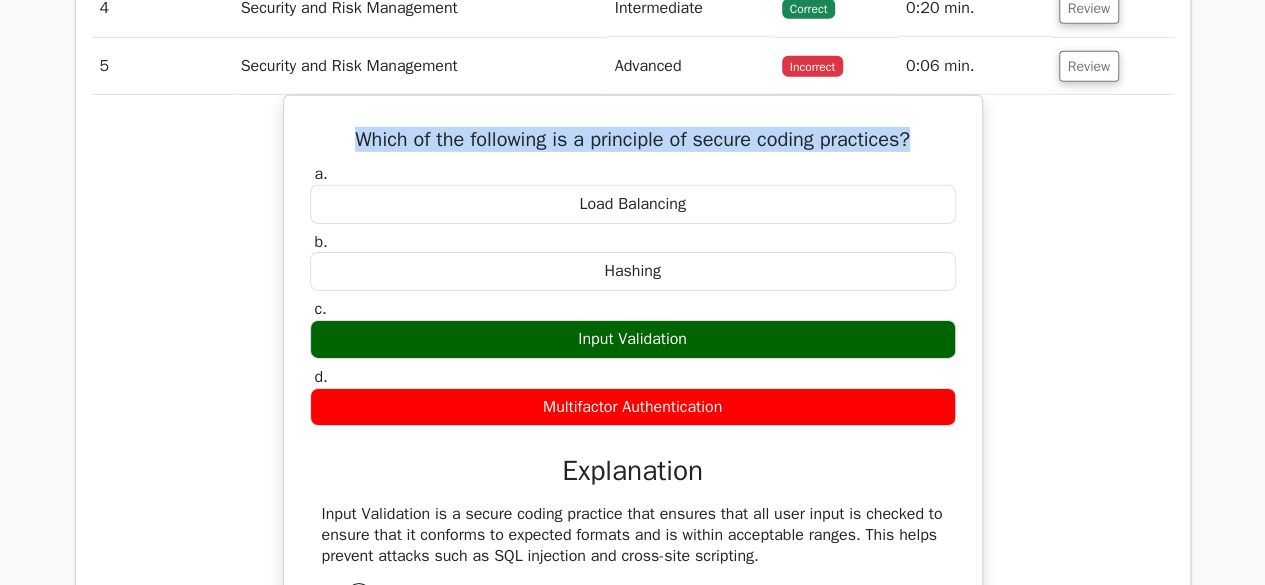 drag, startPoint x: 346, startPoint y: 123, endPoint x: 986, endPoint y: 111, distance: 640.1125 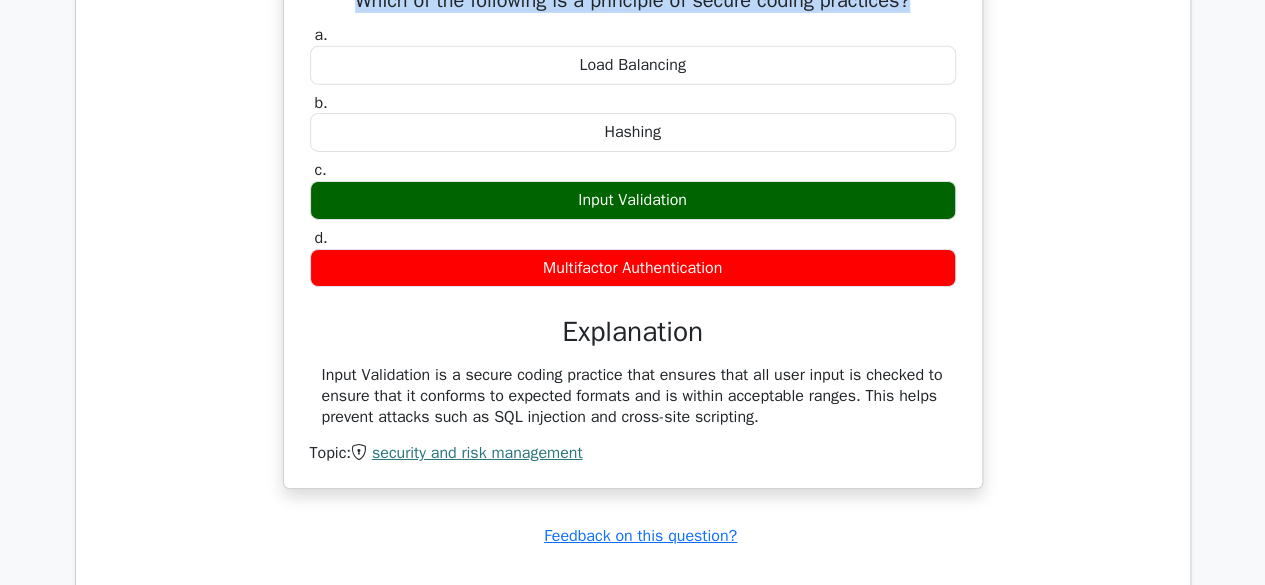 scroll, scrollTop: 3300, scrollLeft: 0, axis: vertical 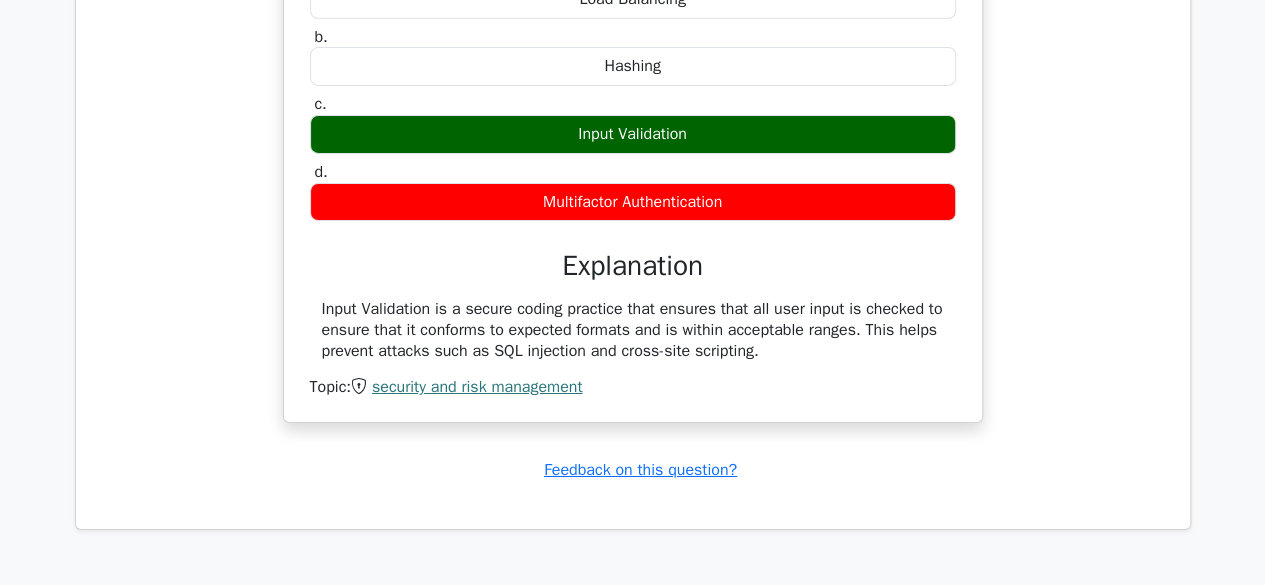 click on "security and risk management" at bounding box center [477, 387] 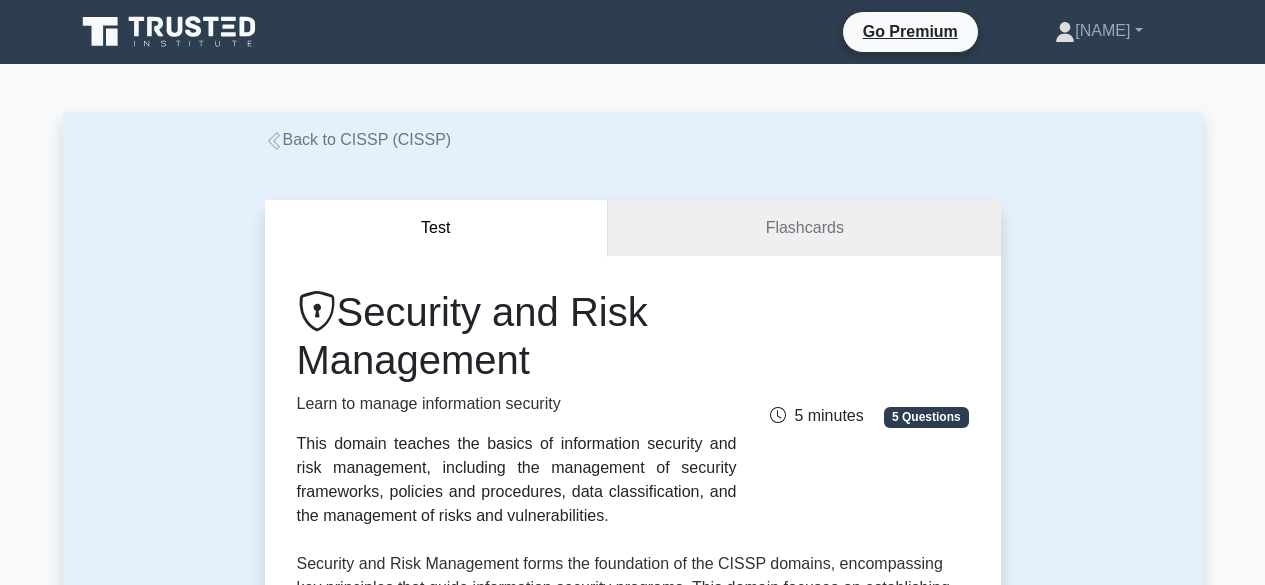 scroll, scrollTop: 0, scrollLeft: 0, axis: both 